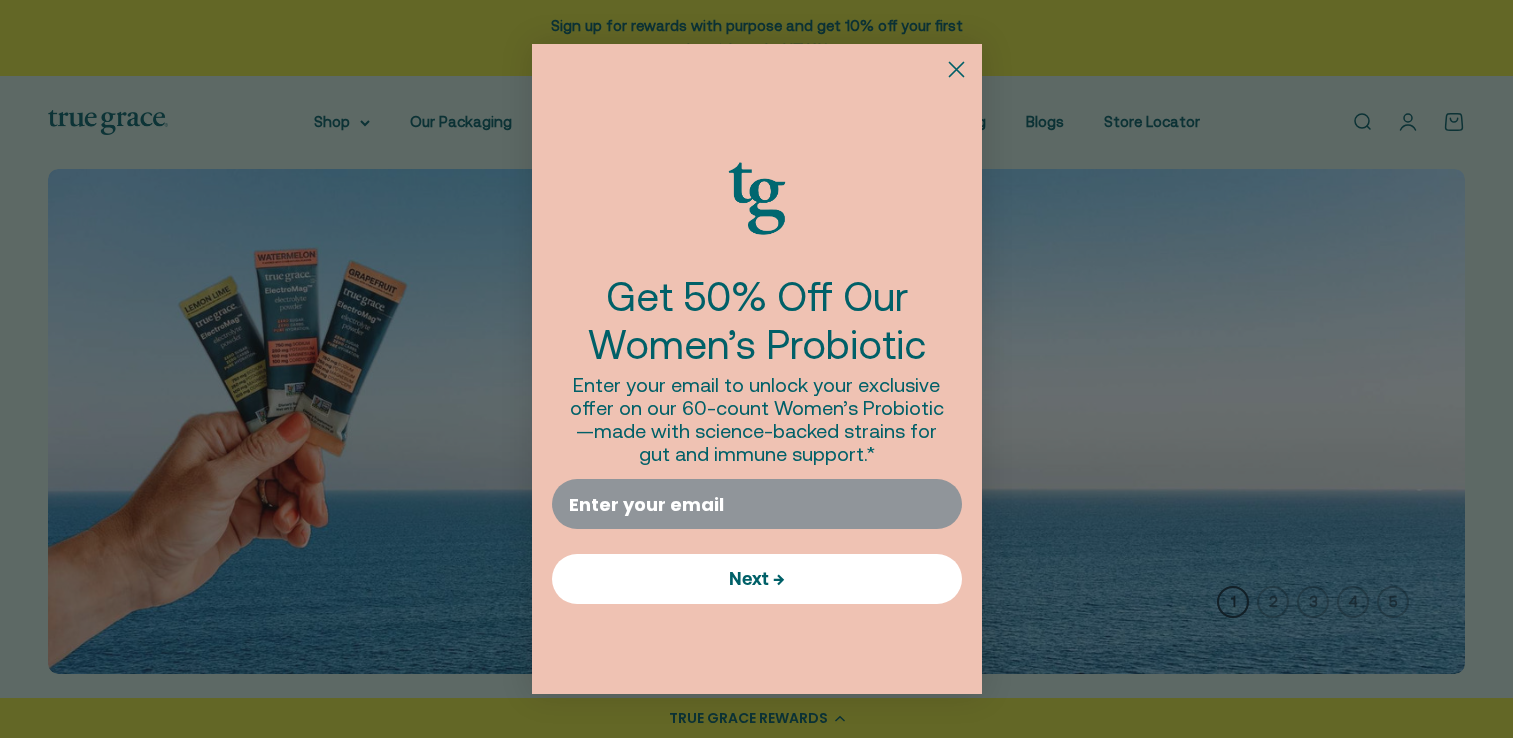 scroll, scrollTop: 0, scrollLeft: 0, axis: both 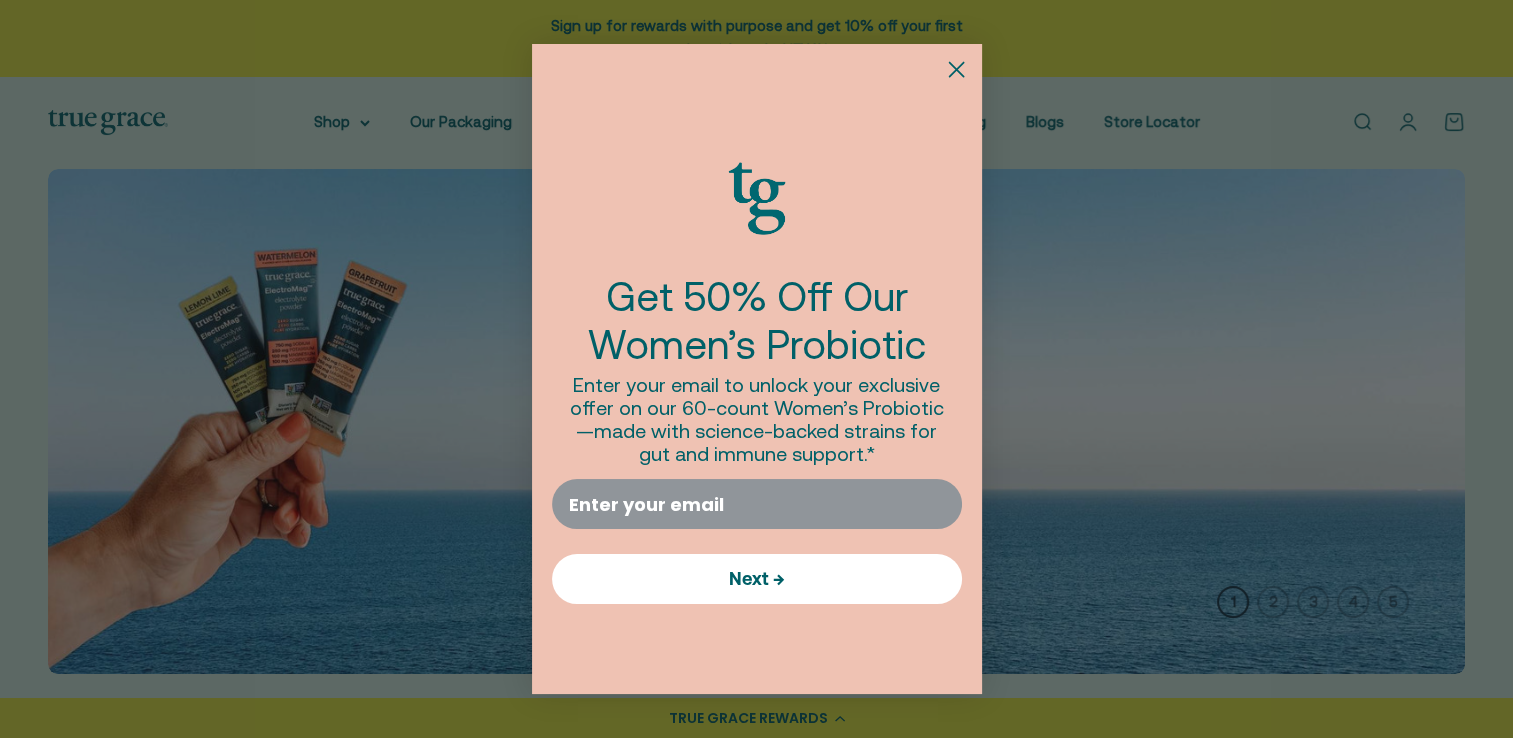 click 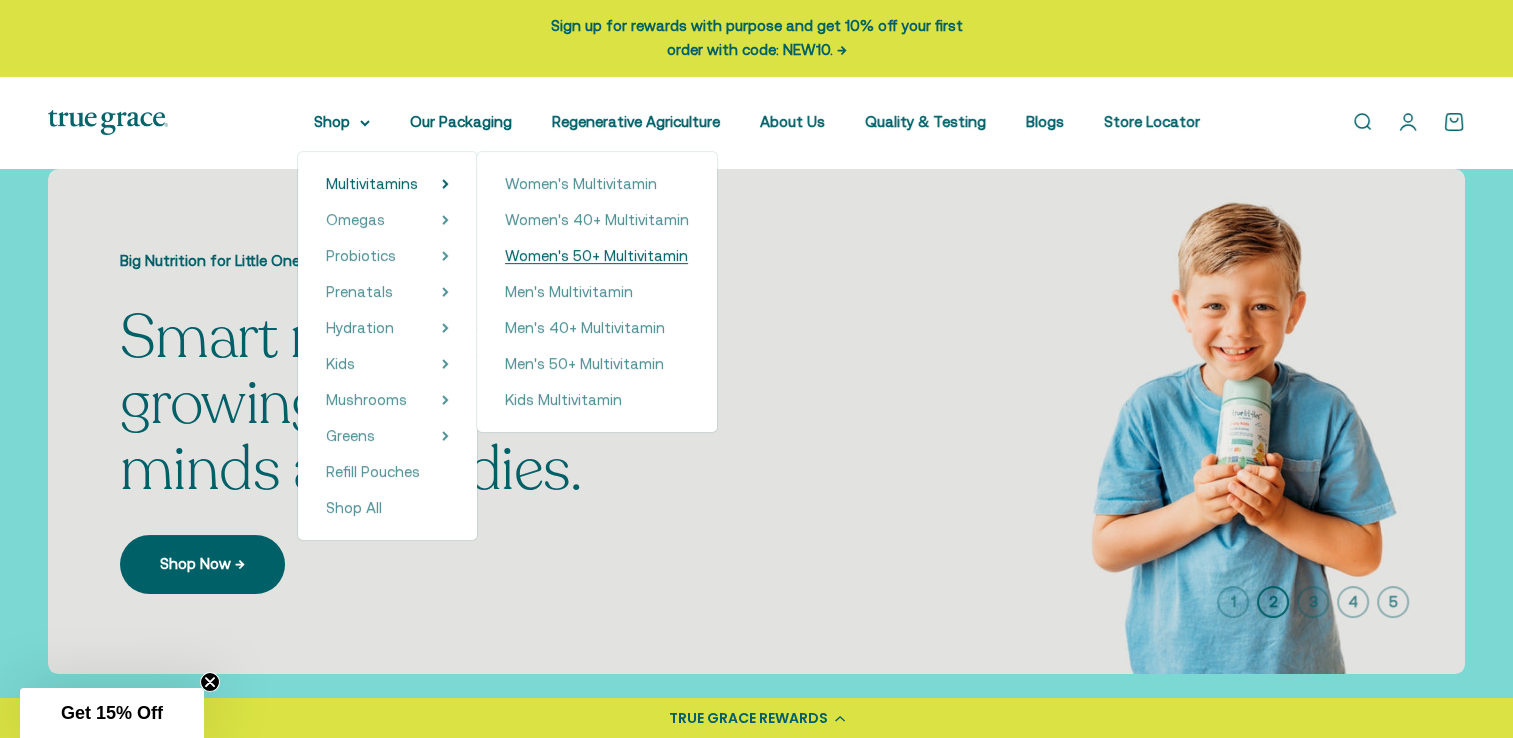 click on "Women's 50+ Multivitamin" at bounding box center (596, 255) 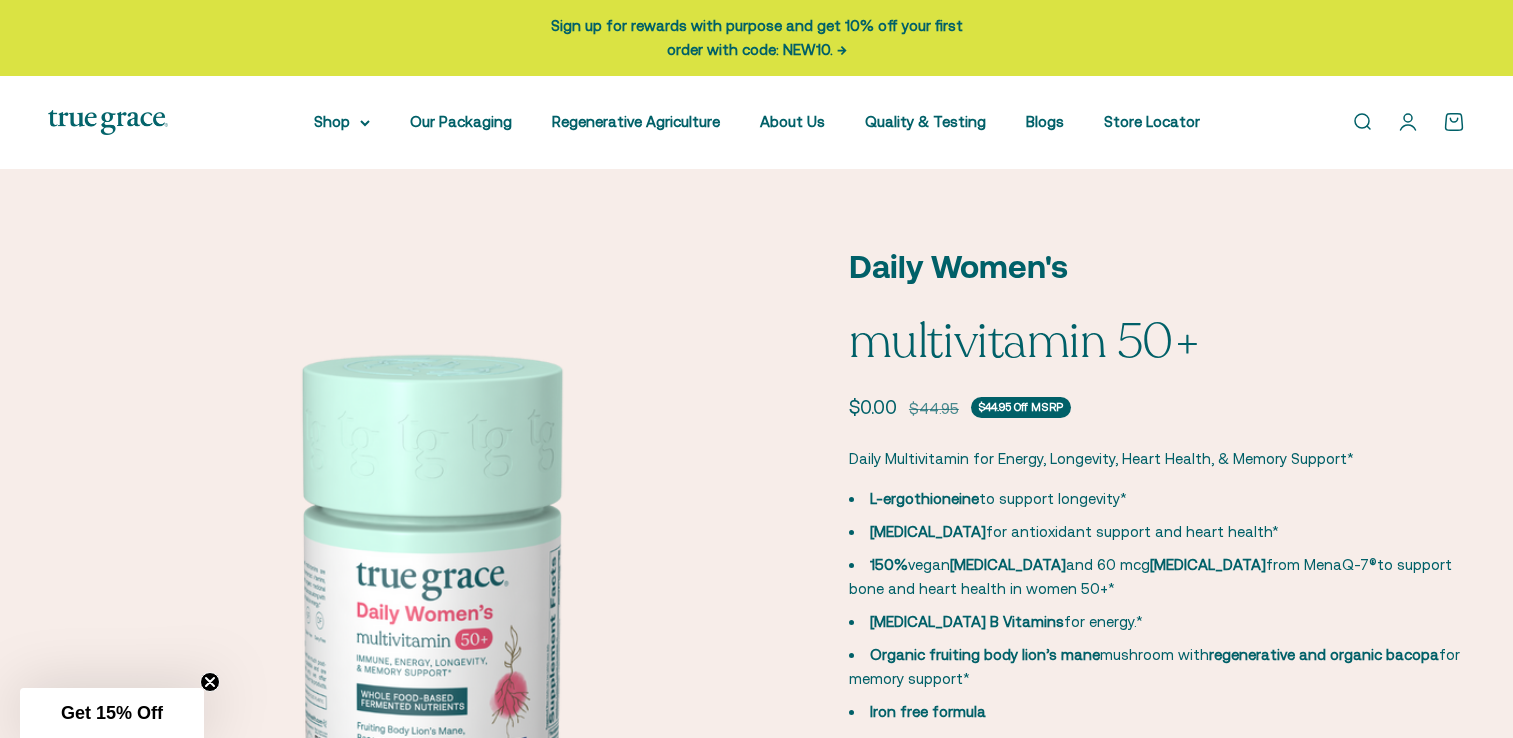 scroll, scrollTop: 0, scrollLeft: 0, axis: both 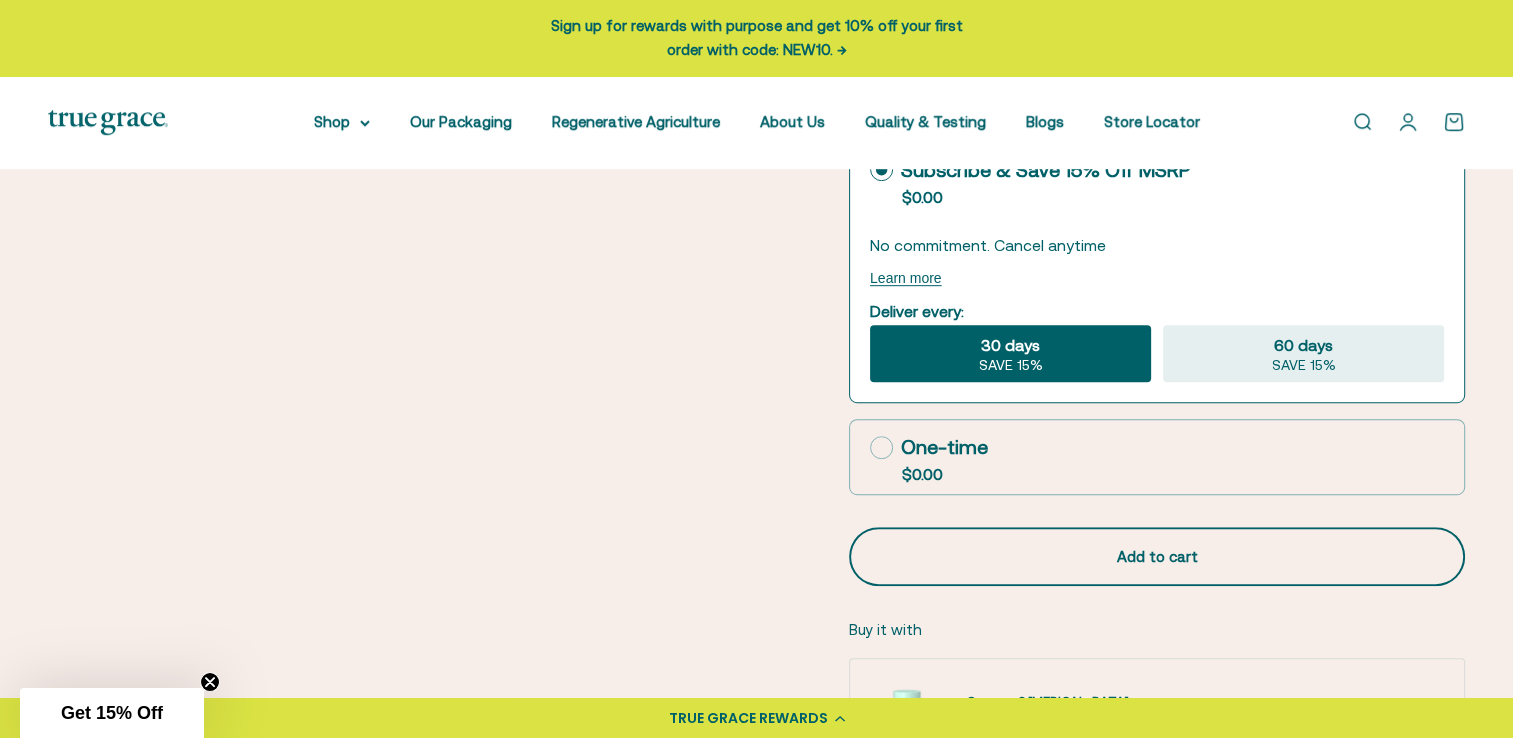 click on "Add to cart" at bounding box center (1157, 557) 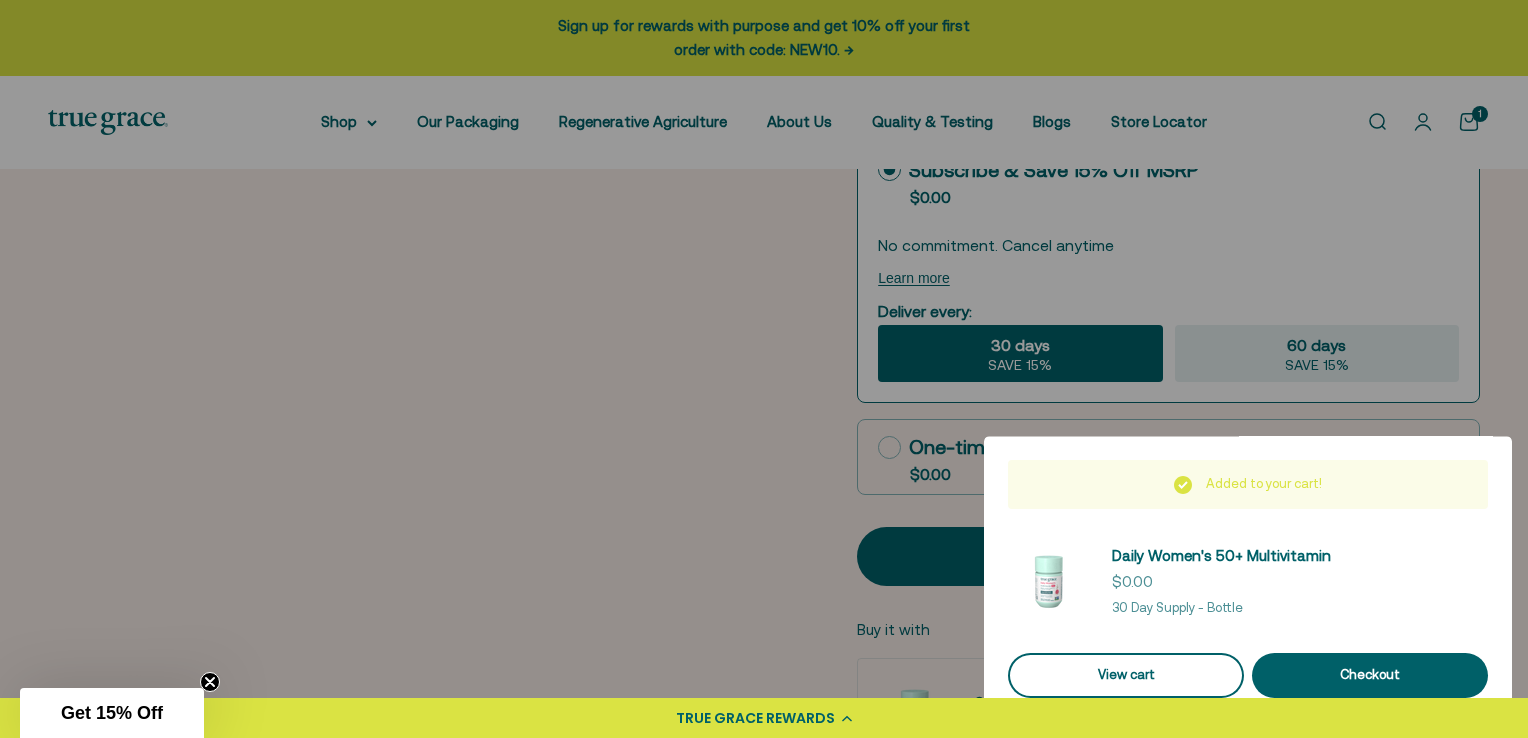 click on "View cart" at bounding box center (1126, 675) 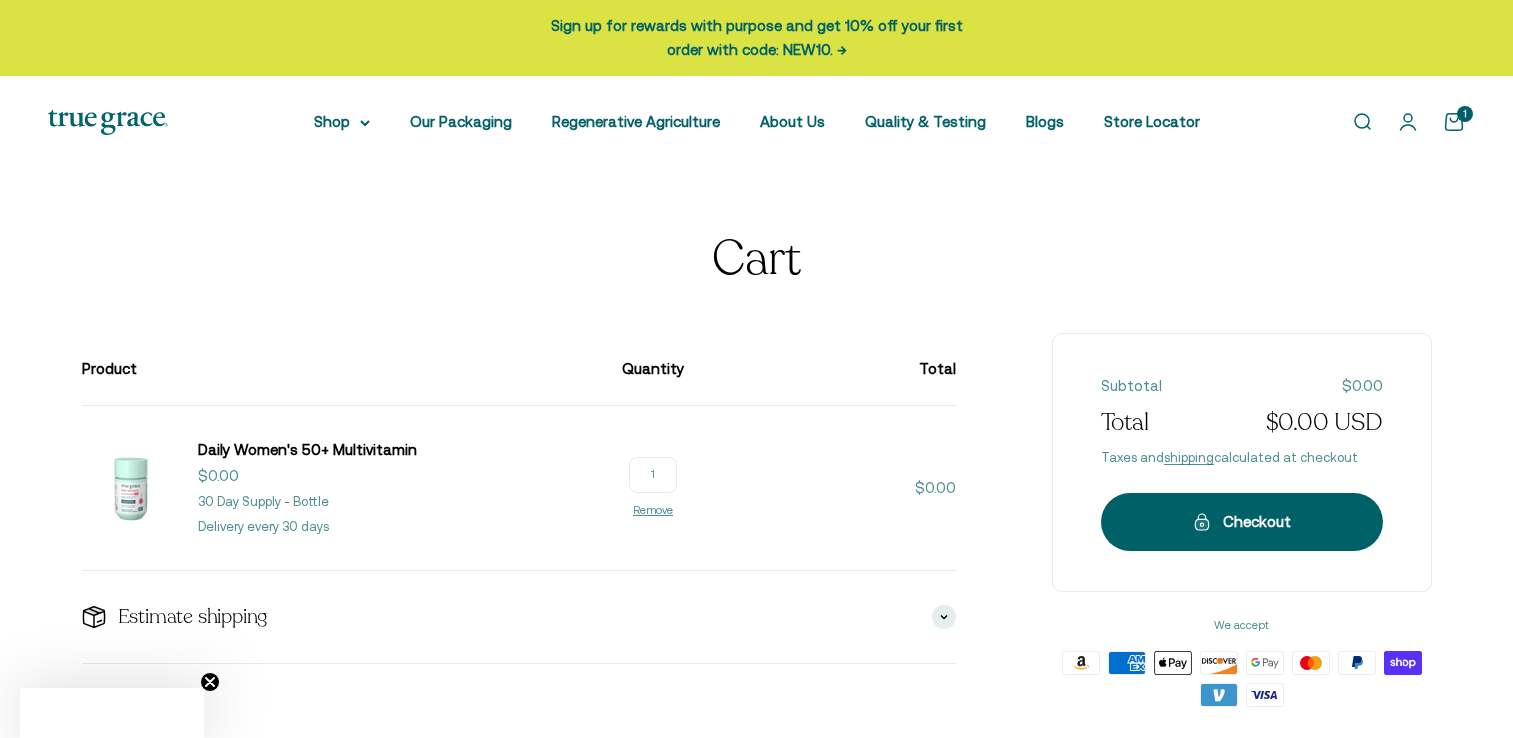 scroll, scrollTop: 0, scrollLeft: 0, axis: both 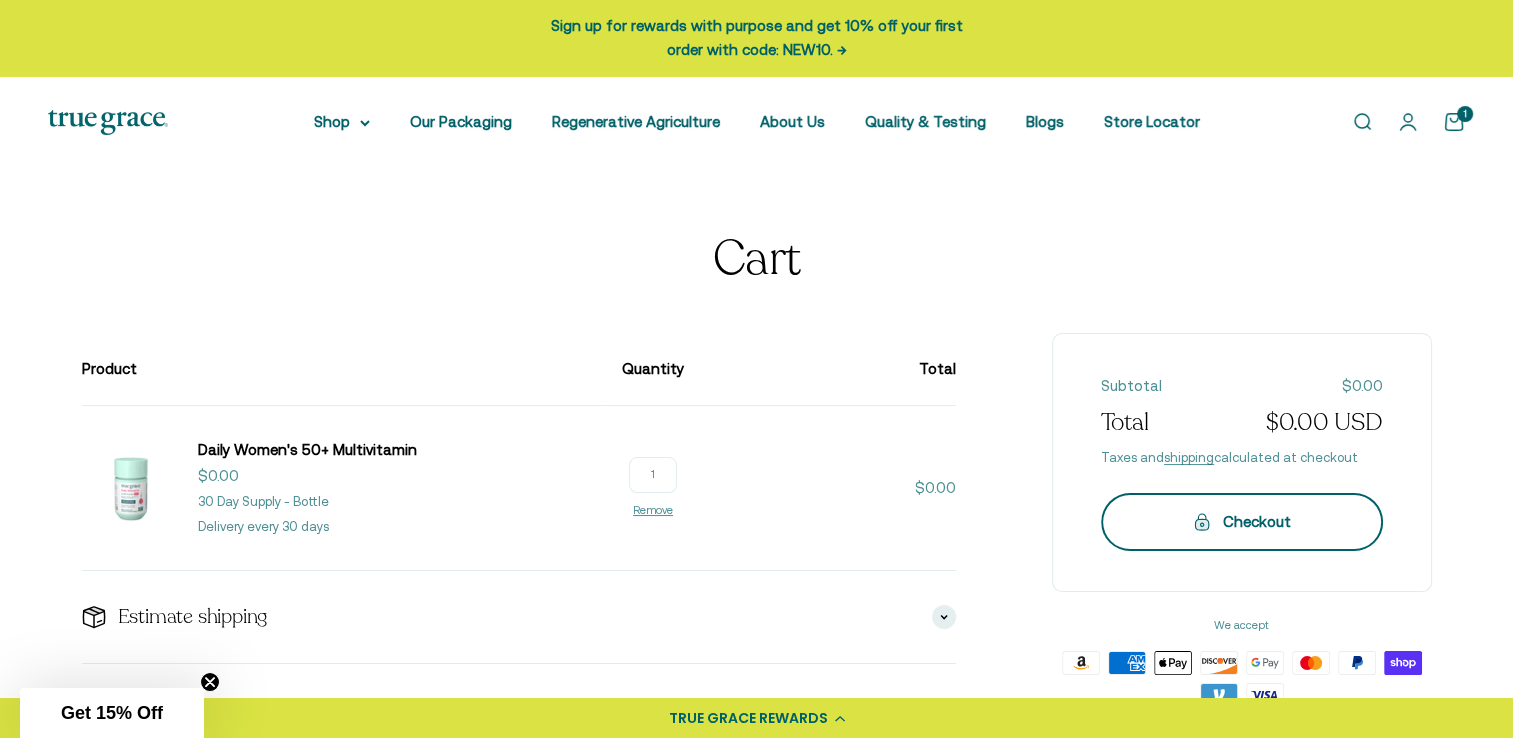 click on "Checkout" at bounding box center [1242, 522] 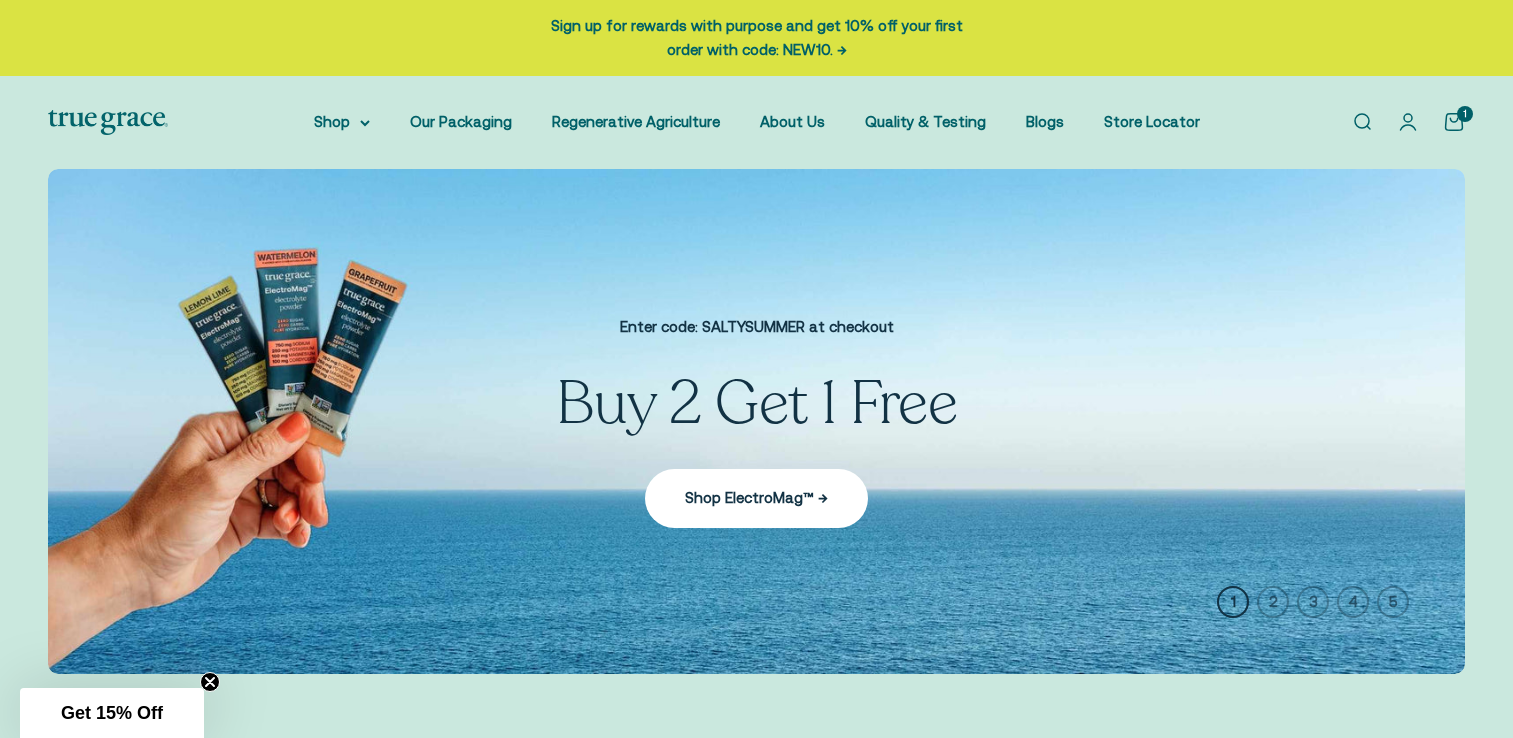 scroll, scrollTop: 0, scrollLeft: 0, axis: both 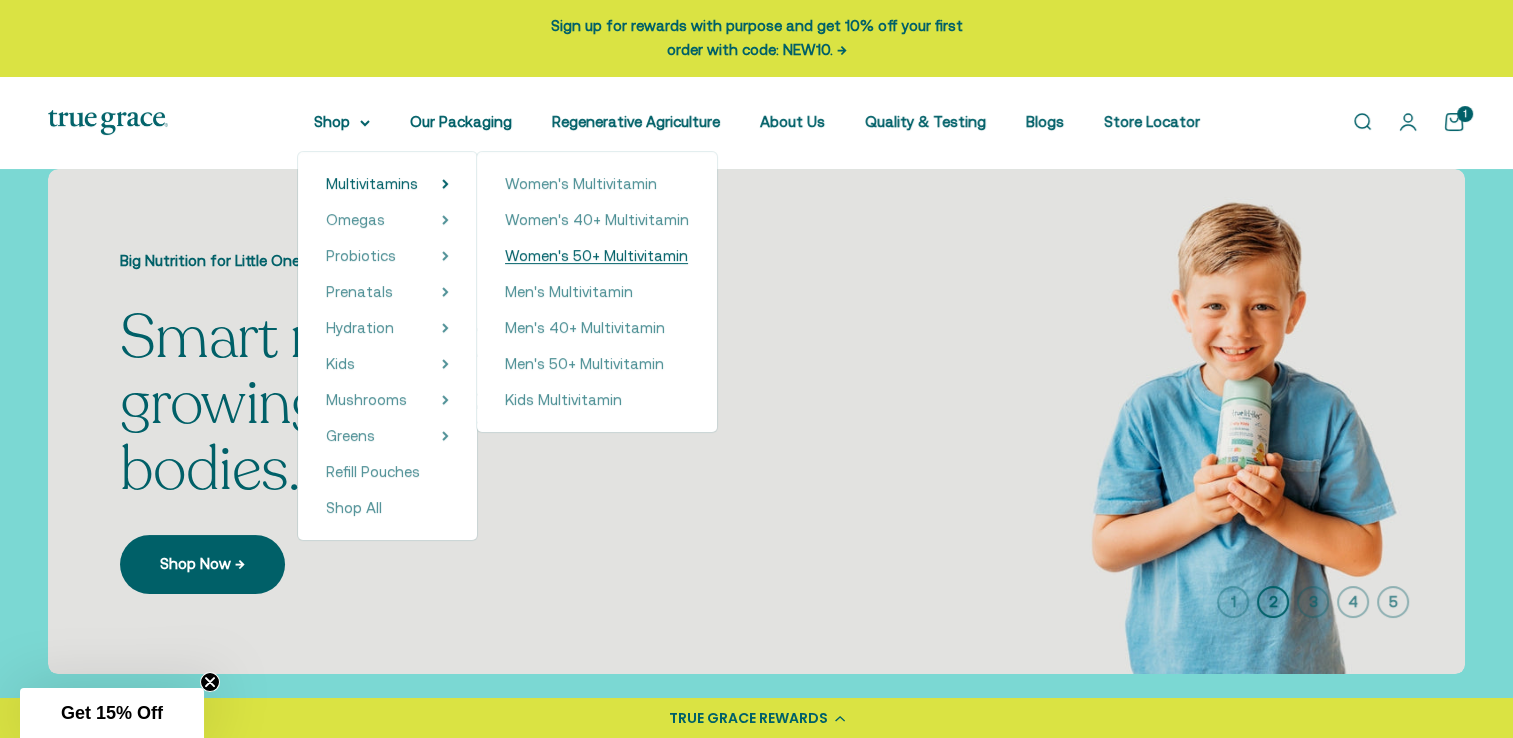 click on "Women's 50+ Multivitamin" at bounding box center [596, 255] 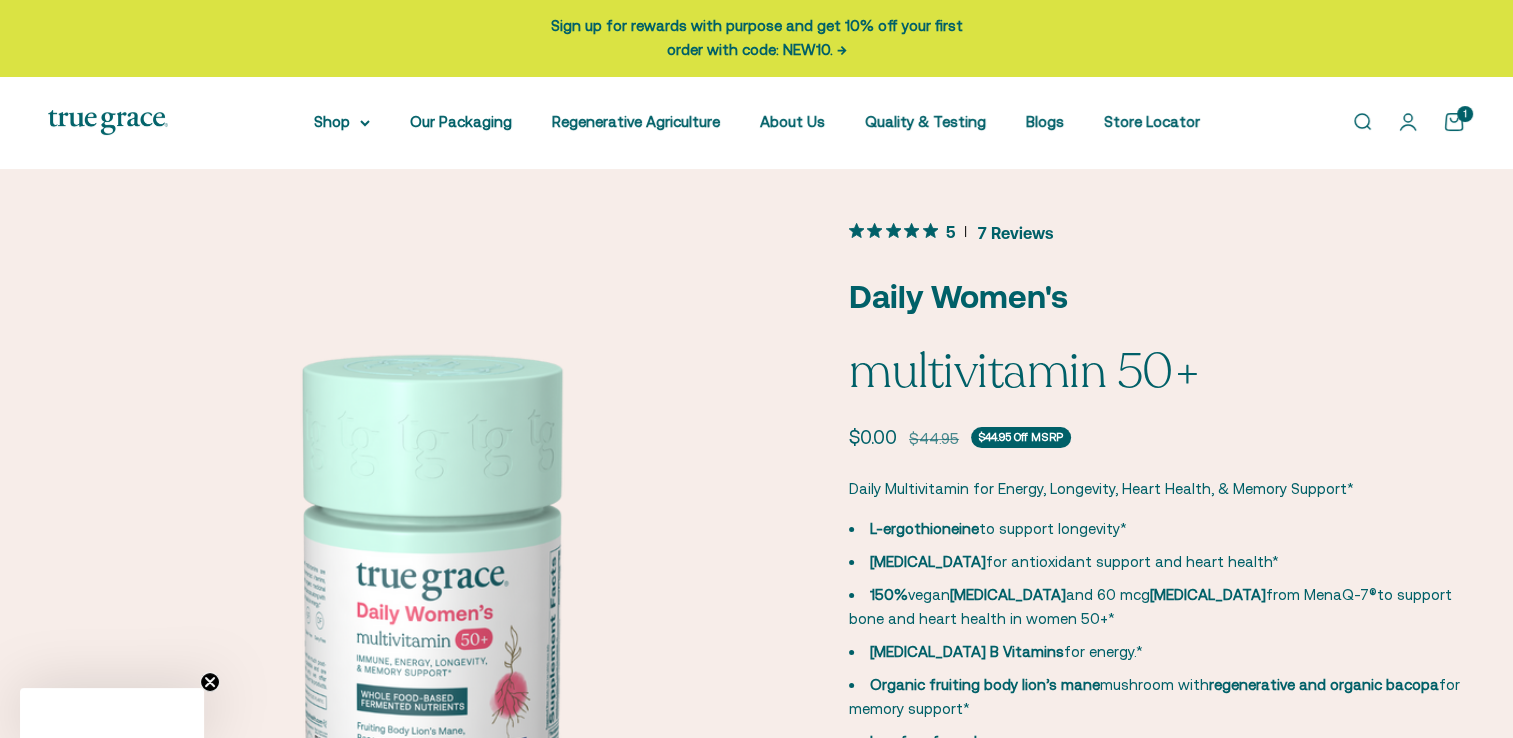 scroll, scrollTop: 0, scrollLeft: 0, axis: both 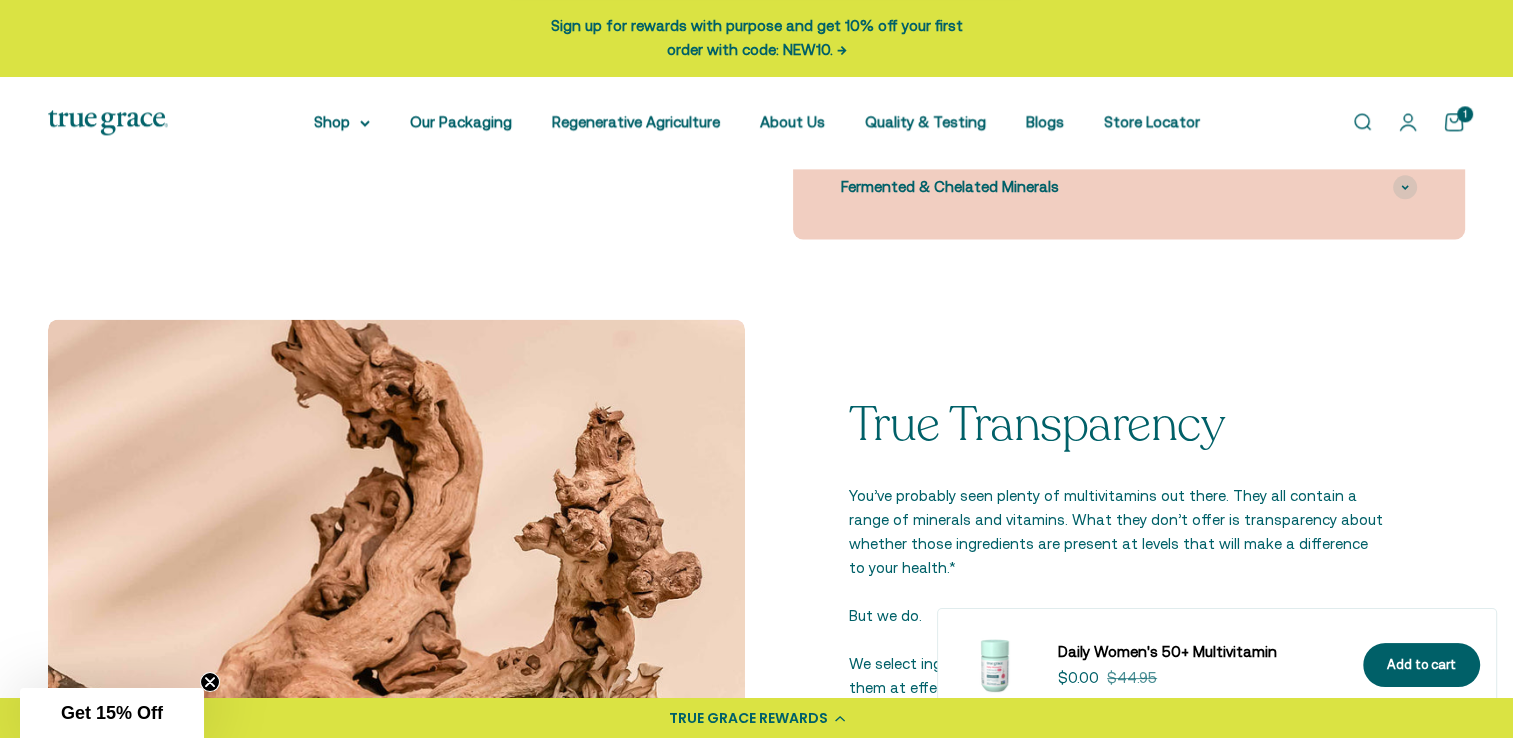click on "Open cart
1" at bounding box center (1454, 122) 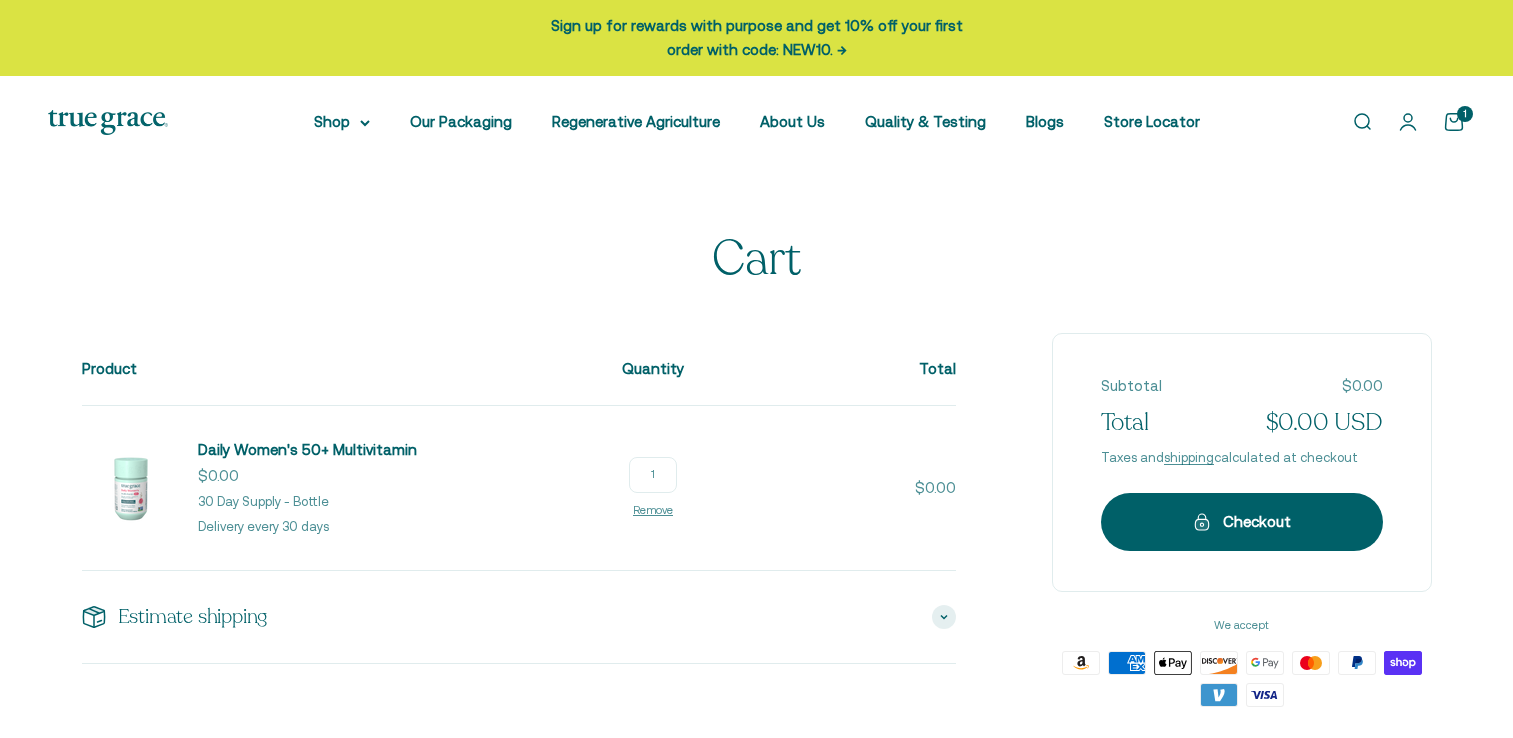 scroll, scrollTop: 0, scrollLeft: 0, axis: both 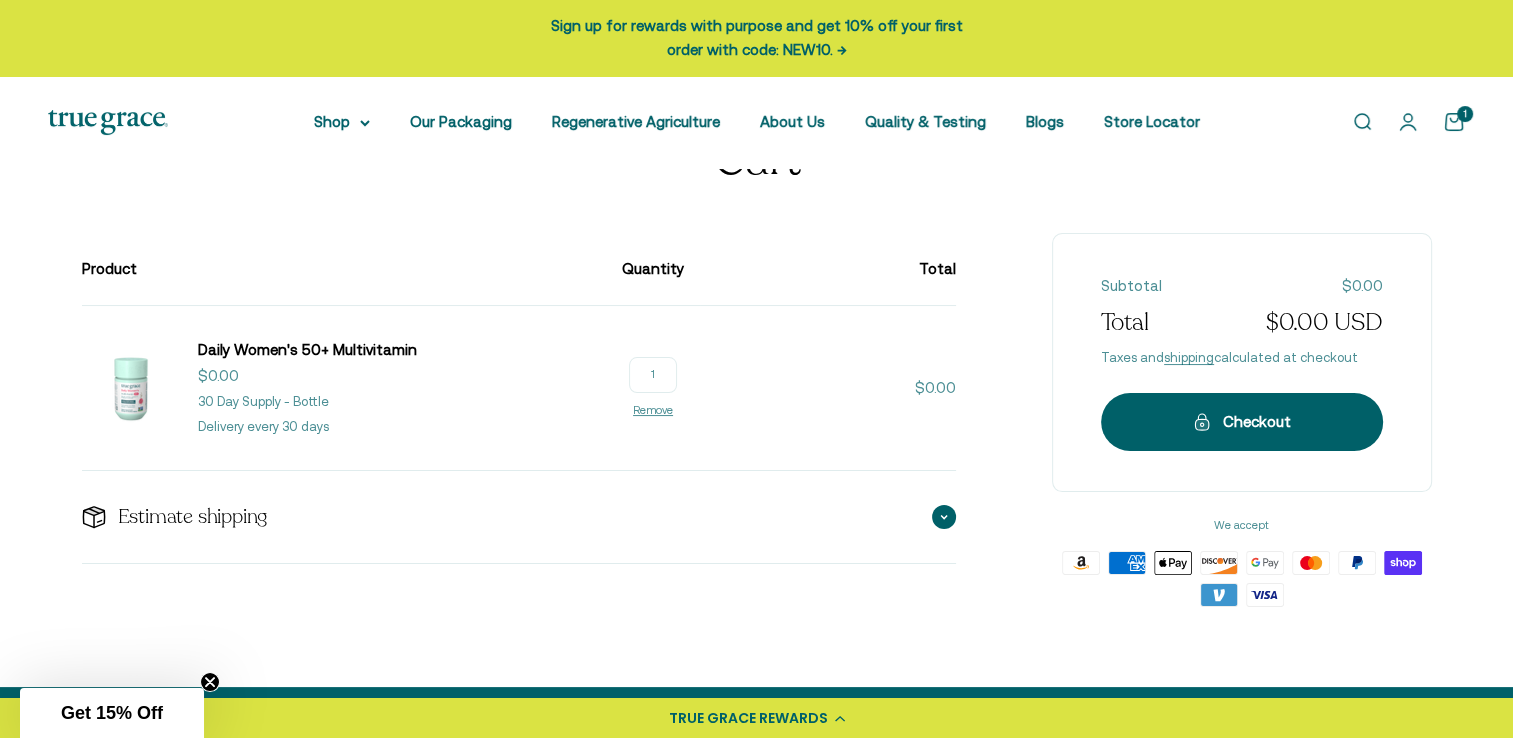 click on "Estimate shipping" at bounding box center [519, 517] 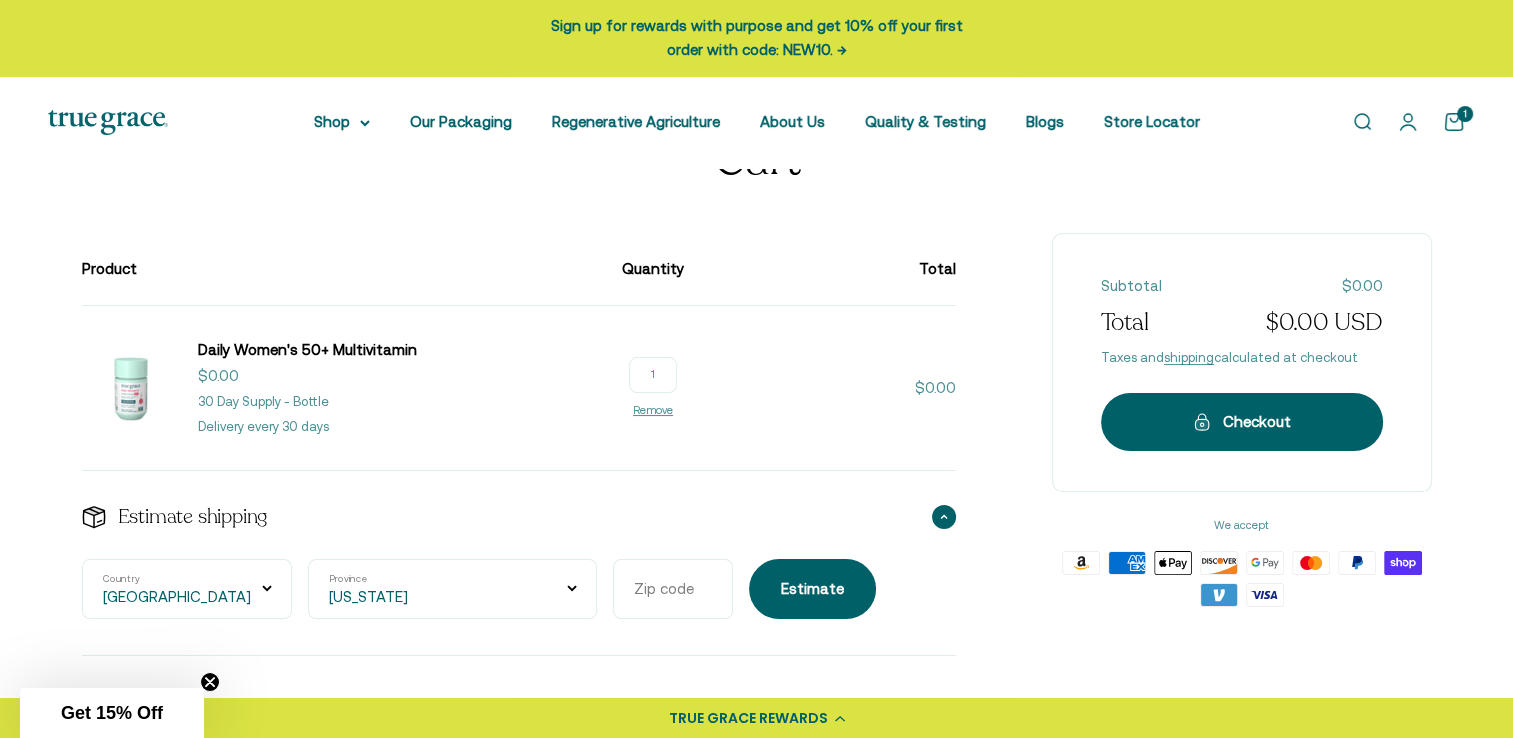 click on "Alabama Alaska American Samoa Arizona Arkansas Armed Forces Americas Armed Forces Europe Armed Forces Pacific California Colorado Connecticut Delaware Washington DC Micronesia Florida Georgia Guam Hawaii Idaho Illinois Indiana Iowa Kansas Kentucky Louisiana Maine Marshall Islands Maryland Massachusetts Michigan Minnesota Mississippi Missouri Montana Nebraska Nevada New Hampshire New Jersey New Mexico New York North Carolina North Dakota Northern Mariana Islands Ohio Oklahoma Oregon Palau Pennsylvania Puerto Rico Rhode Island South Carolina South Dakota Tennessee Texas Utah Vermont U.S. Virgin Islands Virginia Washington West Virginia Wisconsin Wyoming" at bounding box center (452, 589) 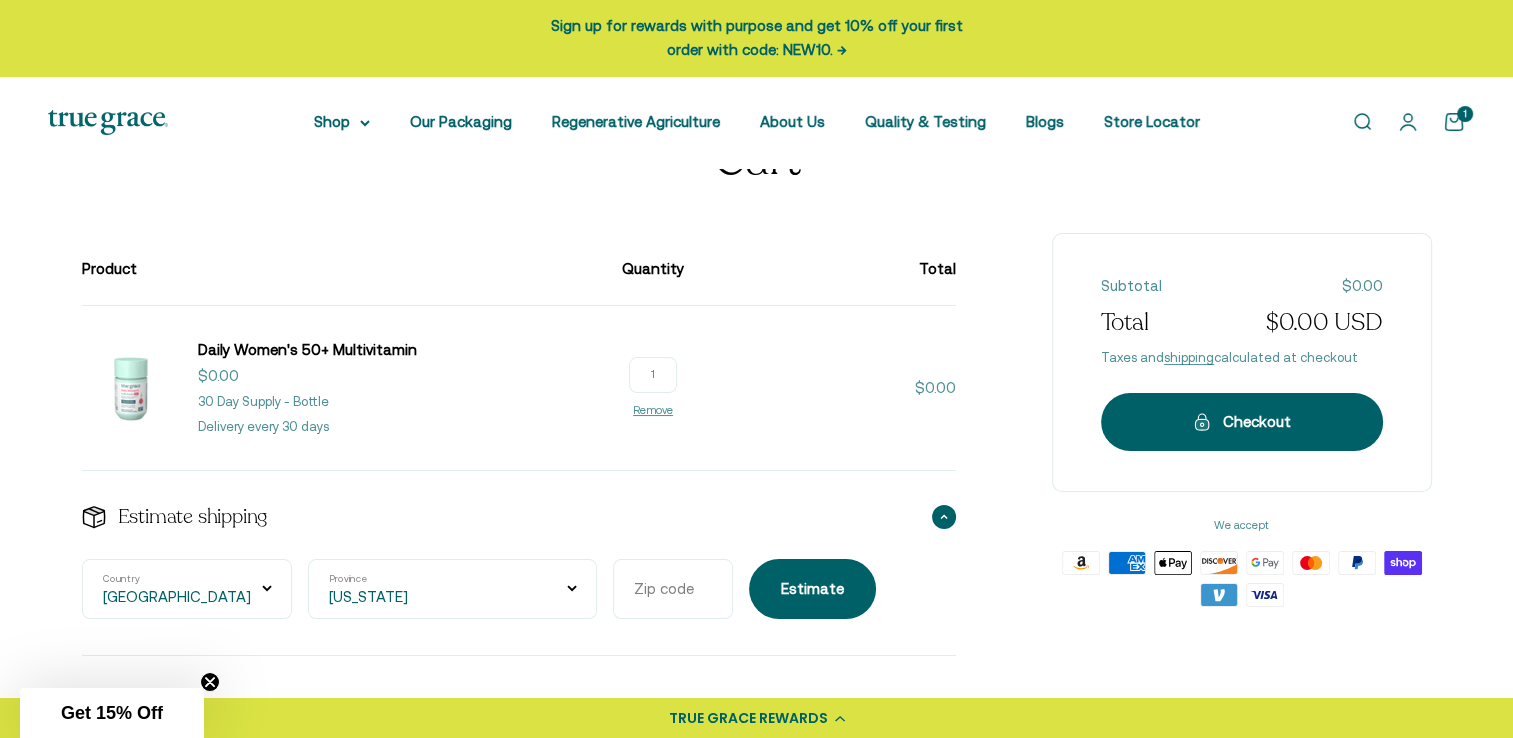 click on "Alabama Alaska American Samoa Arizona Arkansas Armed Forces Americas Armed Forces Europe Armed Forces Pacific California Colorado Connecticut Delaware Washington DC Micronesia Florida Georgia Guam Hawaii Idaho Illinois Indiana Iowa Kansas Kentucky Louisiana Maine Marshall Islands Maryland Massachusetts Michigan Minnesota Mississippi Missouri Montana Nebraska Nevada New Hampshire New Jersey New Mexico New York North Carolina North Dakota Northern Mariana Islands Ohio Oklahoma Oregon Palau Pennsylvania Puerto Rico Rhode Island South Carolina South Dakota Tennessee Texas Utah Vermont U.S. Virgin Islands Virginia Washington West Virginia Wisconsin Wyoming" at bounding box center (452, 589) 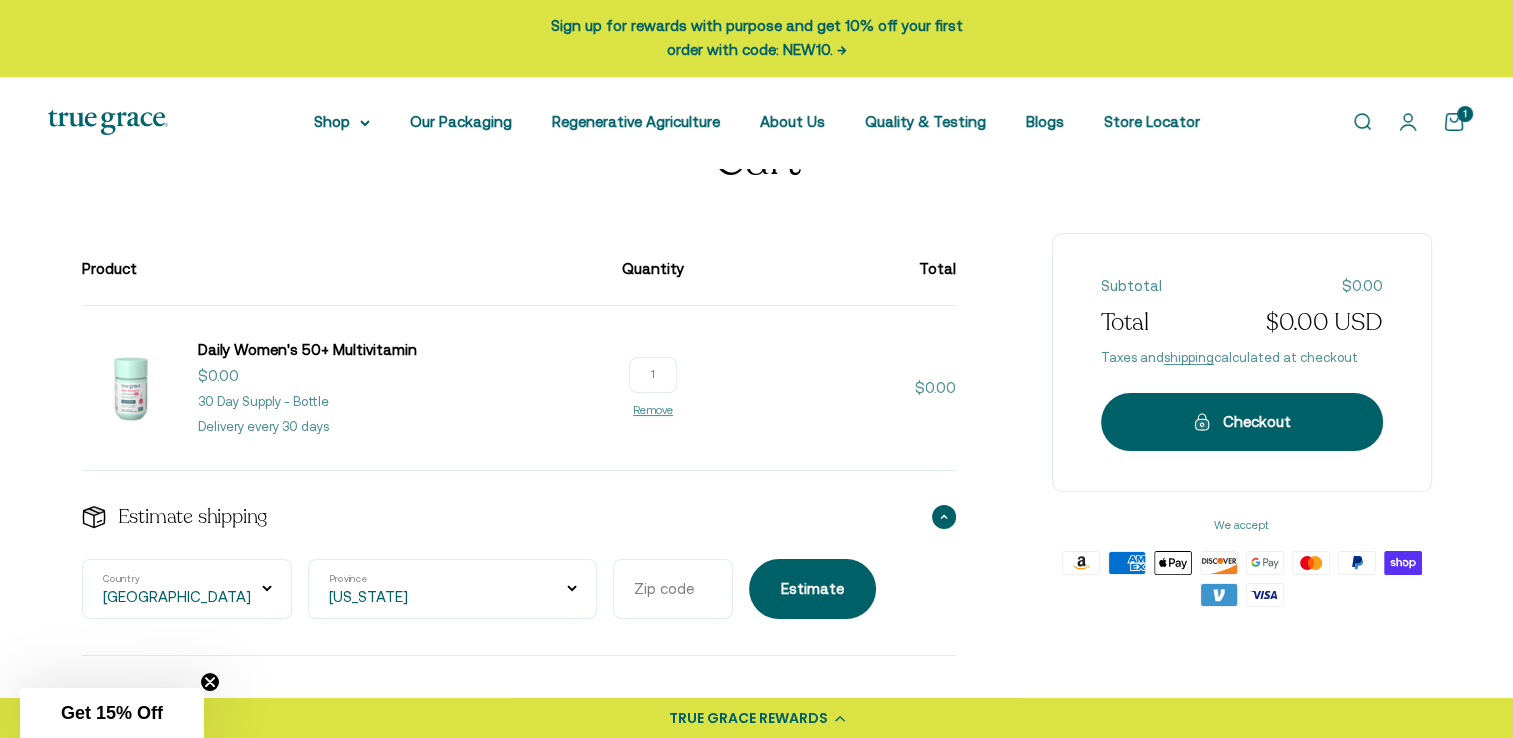 click on "Alabama Alaska American Samoa Arizona Arkansas Armed Forces Americas Armed Forces Europe Armed Forces Pacific California Colorado Connecticut Delaware Washington DC Micronesia Florida Georgia Guam Hawaii Idaho Illinois Indiana Iowa Kansas Kentucky Louisiana Maine Marshall Islands Maryland Massachusetts Michigan Minnesota Mississippi Missouri Montana Nebraska Nevada New Hampshire New Jersey New Mexico New York North Carolina North Dakota Northern Mariana Islands Ohio Oklahoma Oregon Palau Pennsylvania Puerto Rico Rhode Island South Carolina South Dakota Tennessee Texas Utah Vermont U.S. Virgin Islands Virginia Washington West Virginia Wisconsin Wyoming" at bounding box center (452, 589) 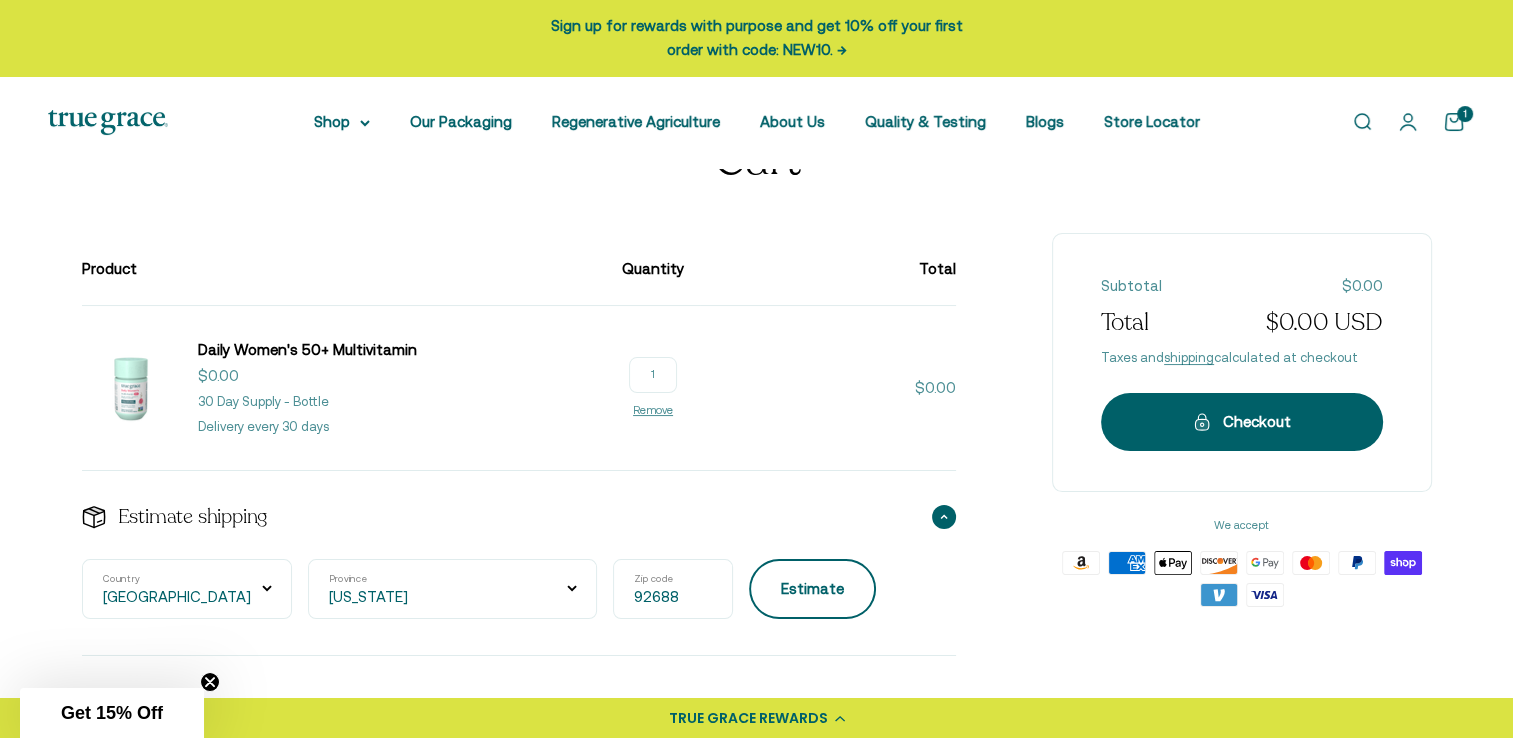 type on "92688" 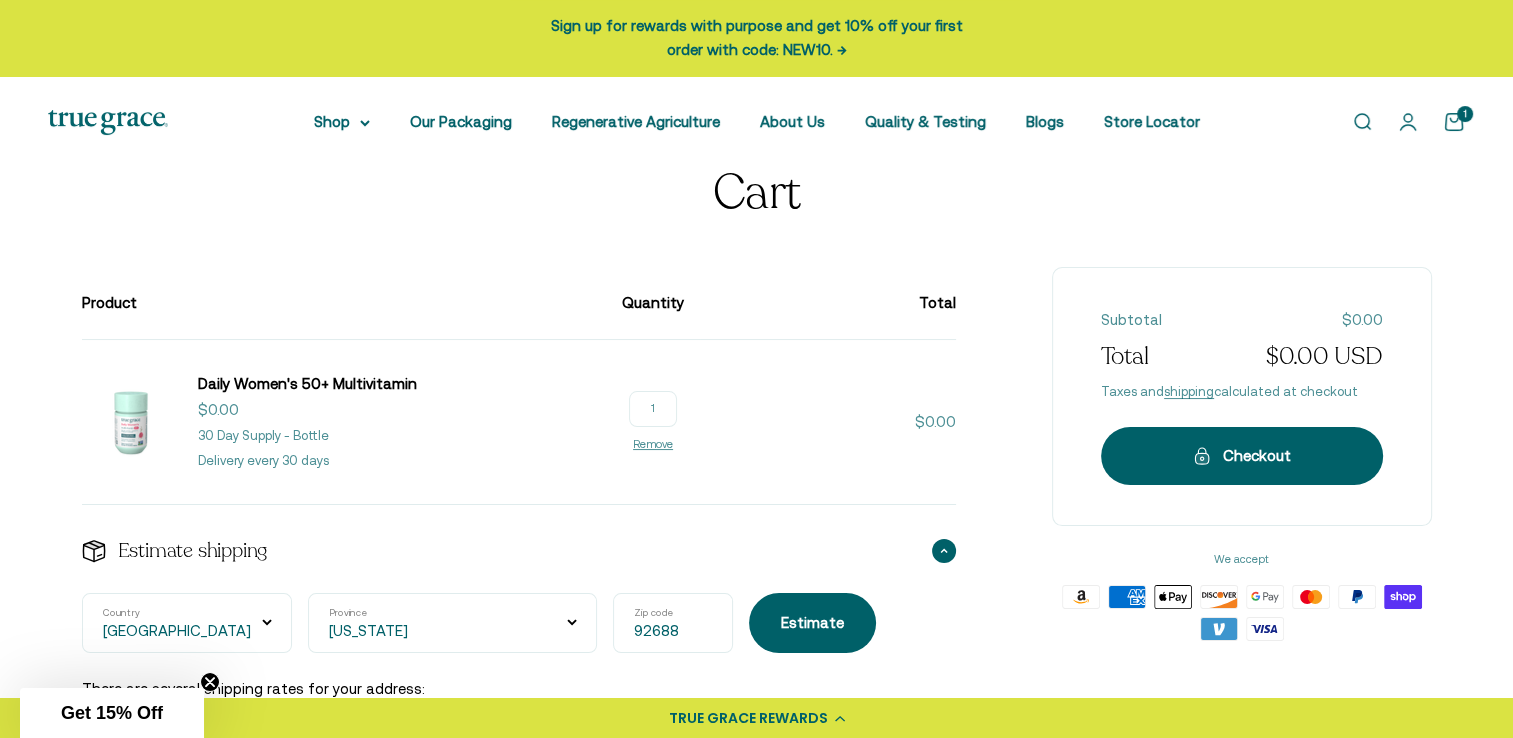 scroll, scrollTop: 100, scrollLeft: 0, axis: vertical 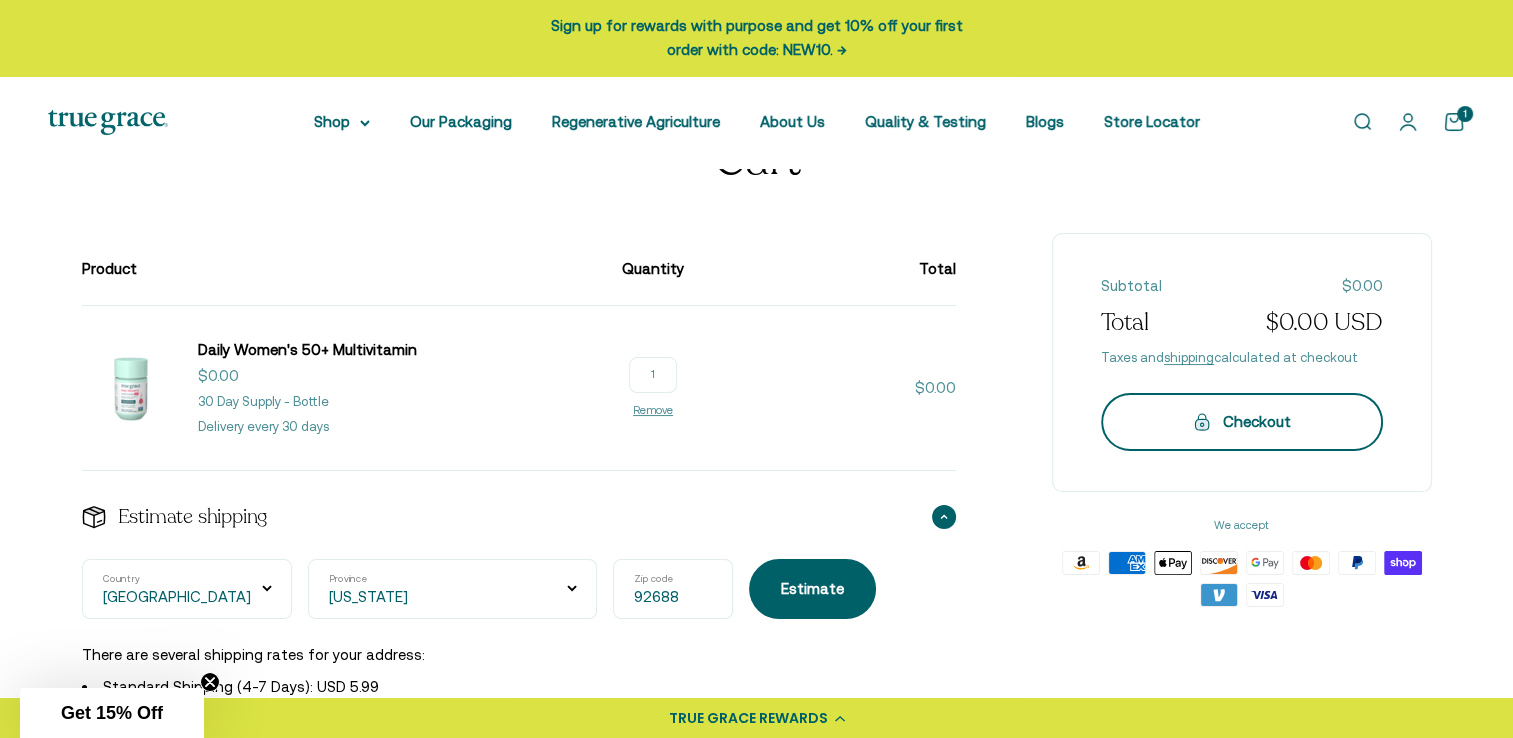 click on "Checkout" at bounding box center [1242, 422] 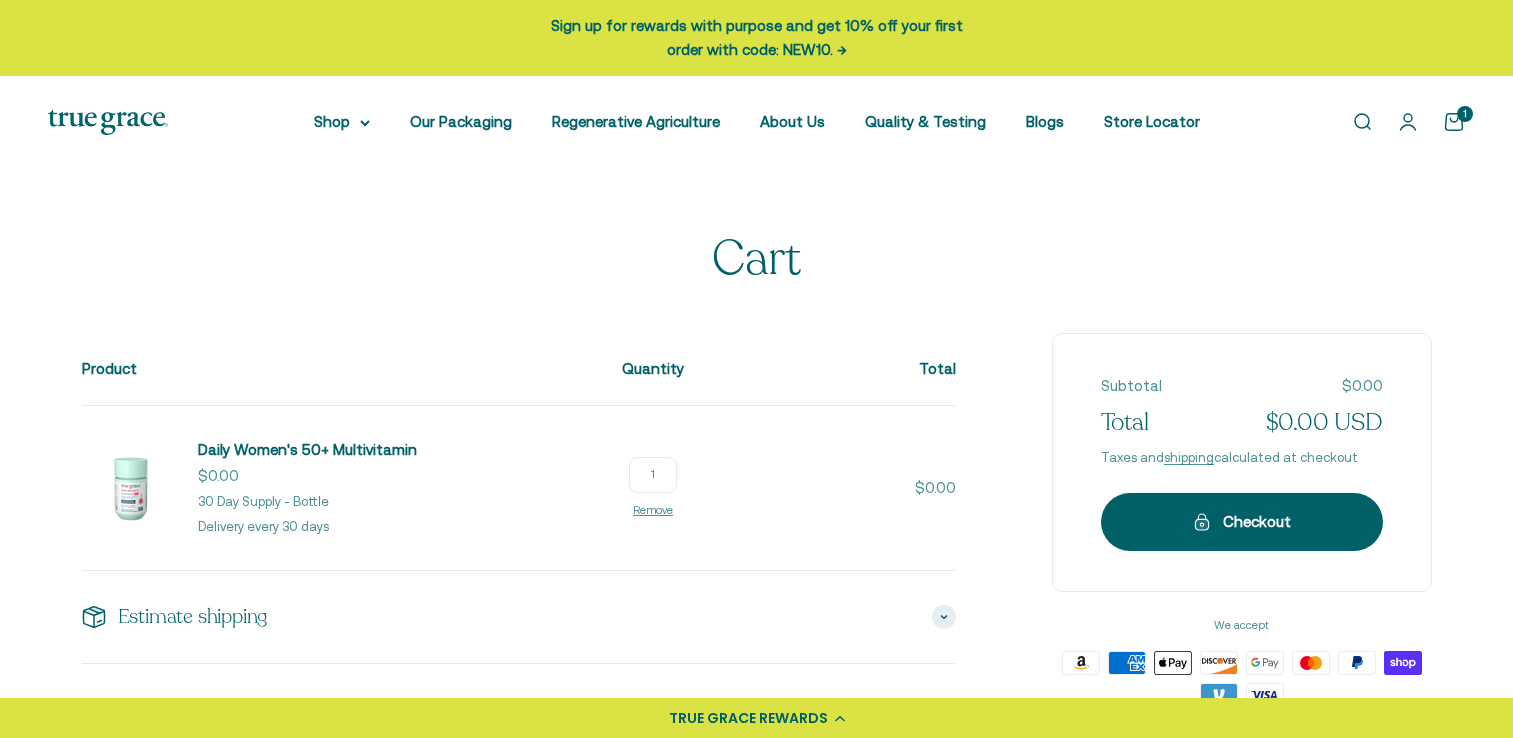 select on "[US_STATE]" 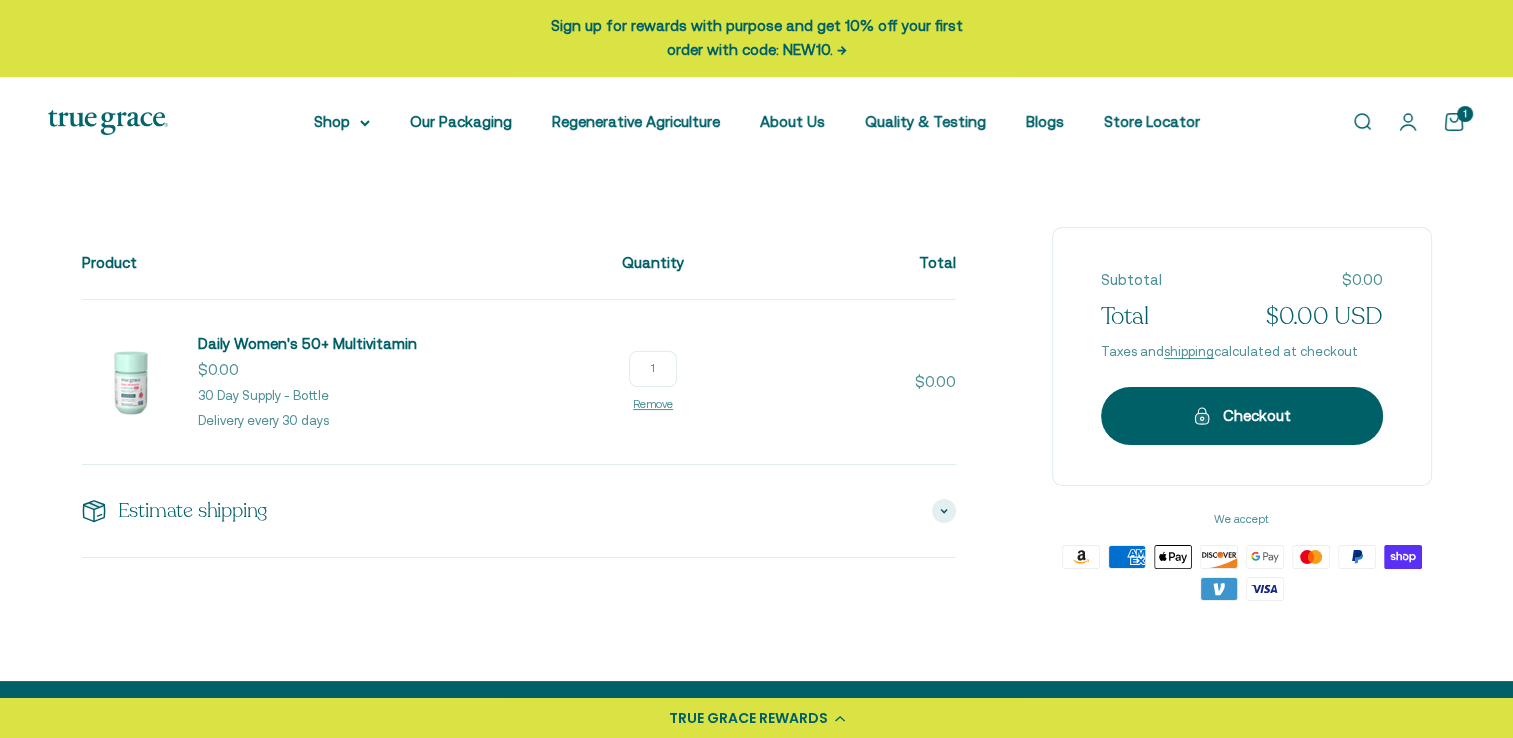 scroll, scrollTop: 0, scrollLeft: 0, axis: both 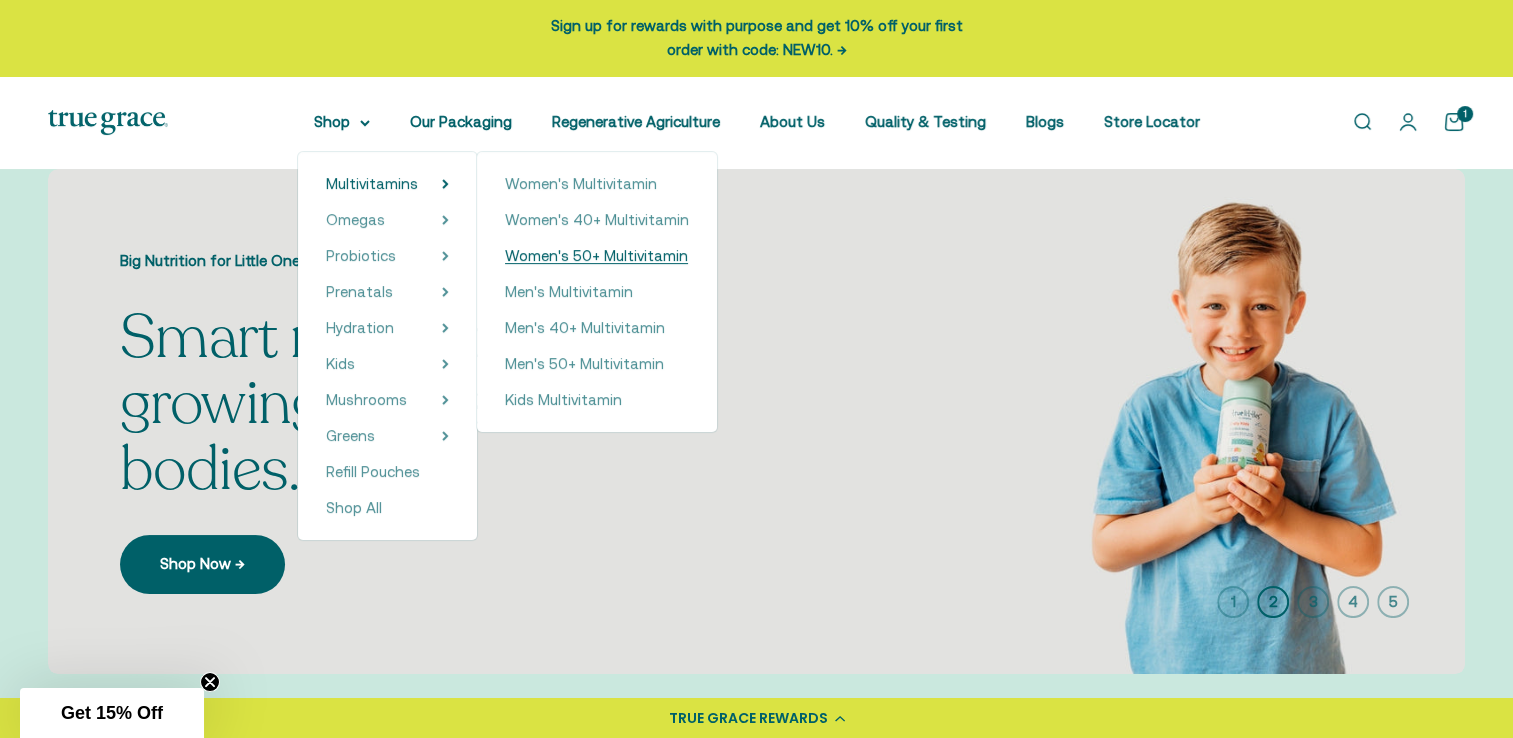 click on "Women's 50+ Multivitamin" at bounding box center [596, 255] 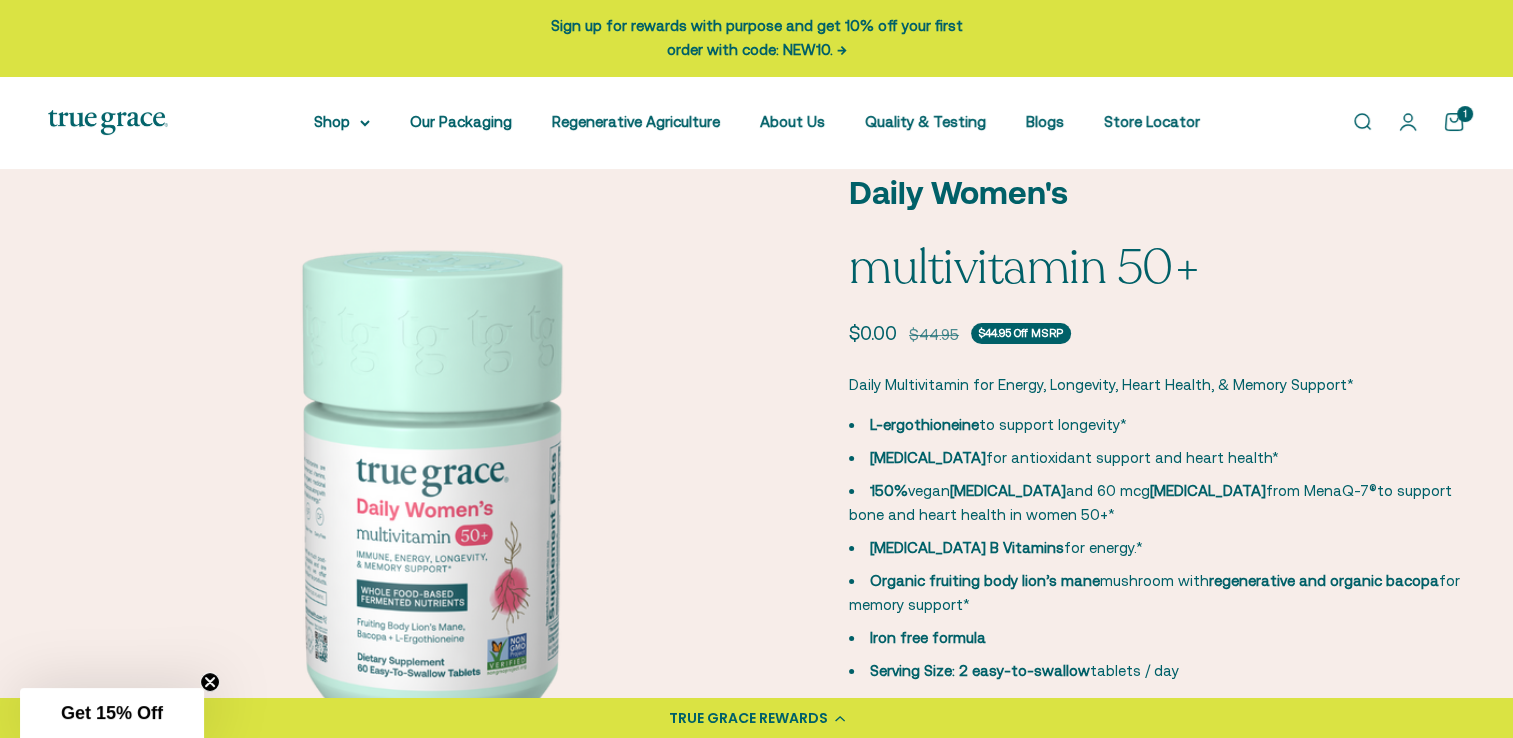 scroll, scrollTop: 300, scrollLeft: 0, axis: vertical 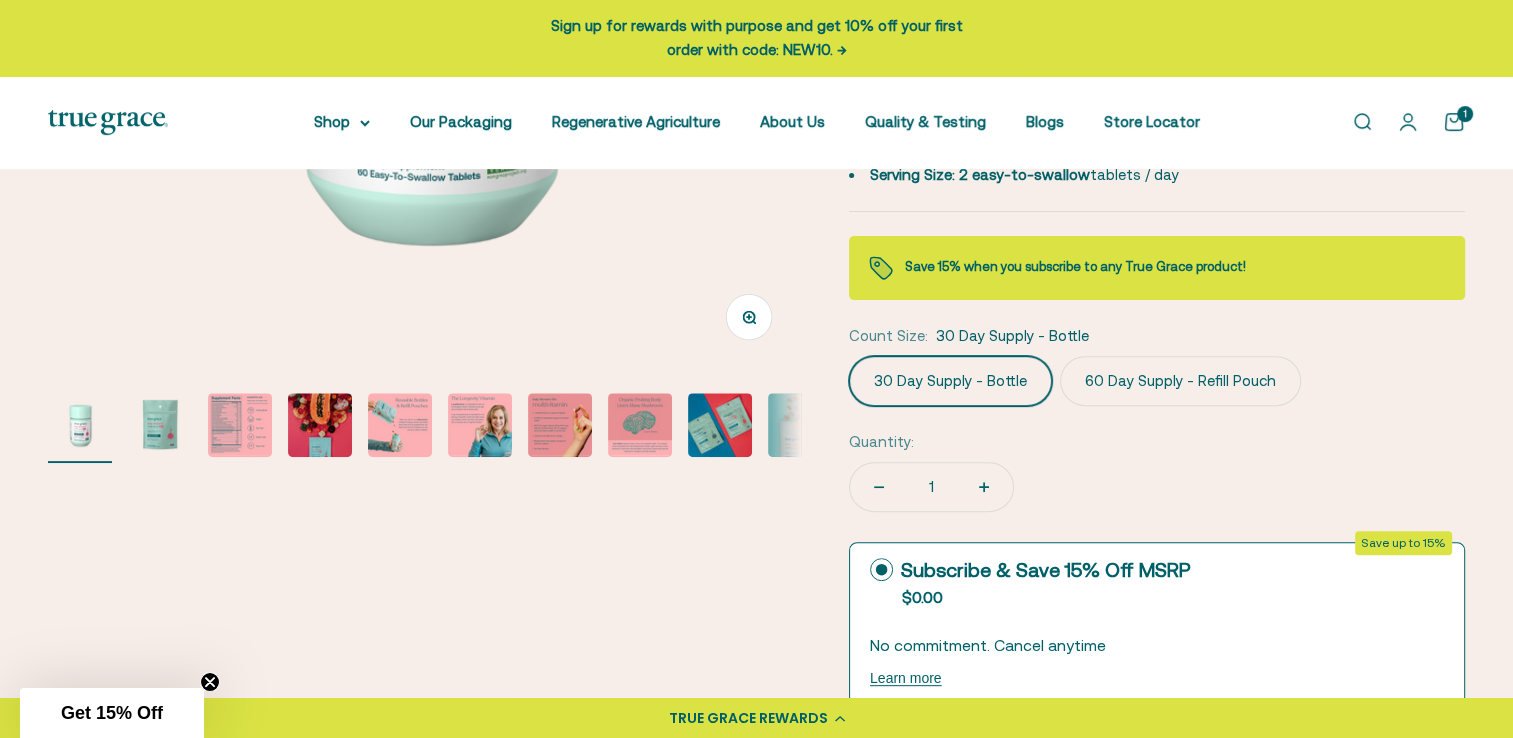 click on "60 Day Supply - Refill Pouch" 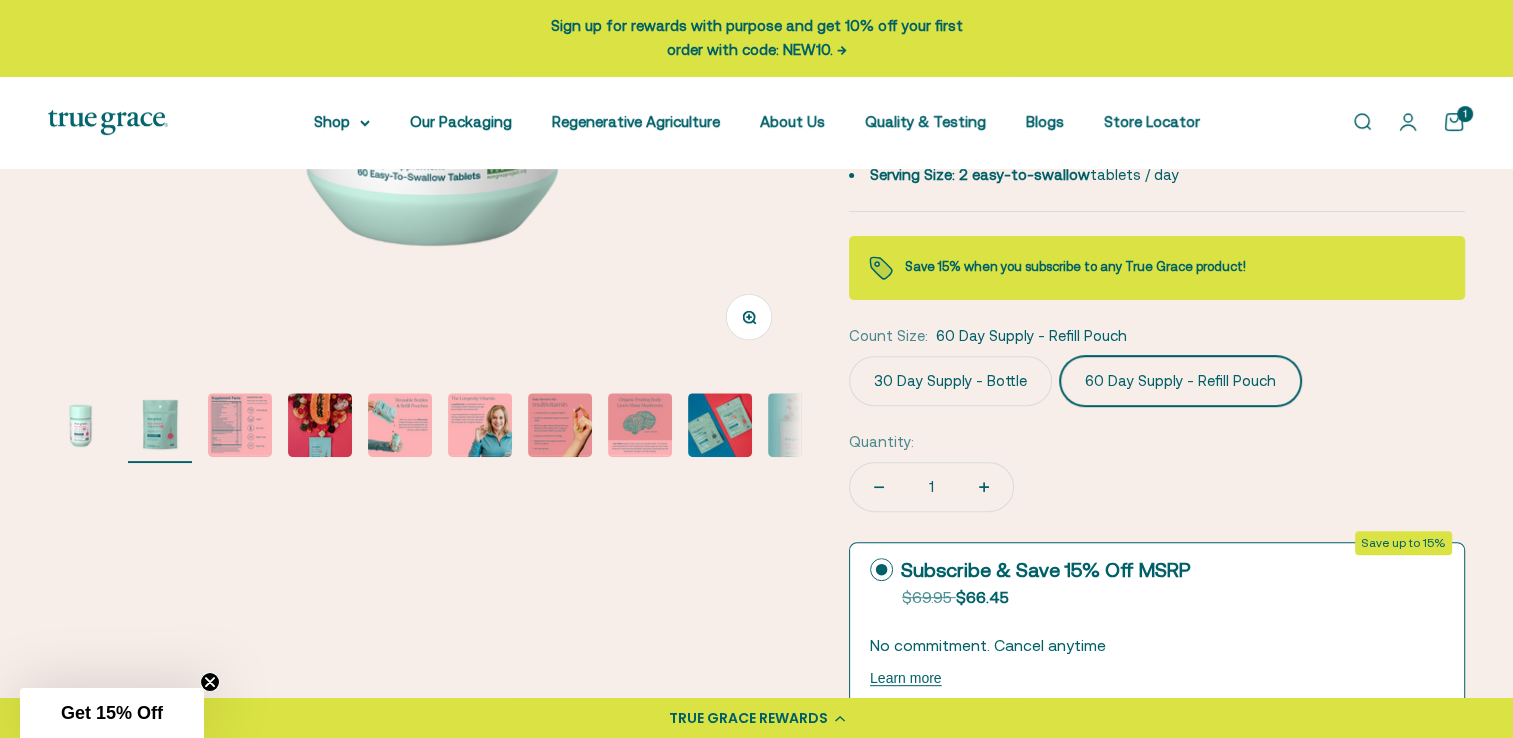 scroll, scrollTop: 0, scrollLeft: 776, axis: horizontal 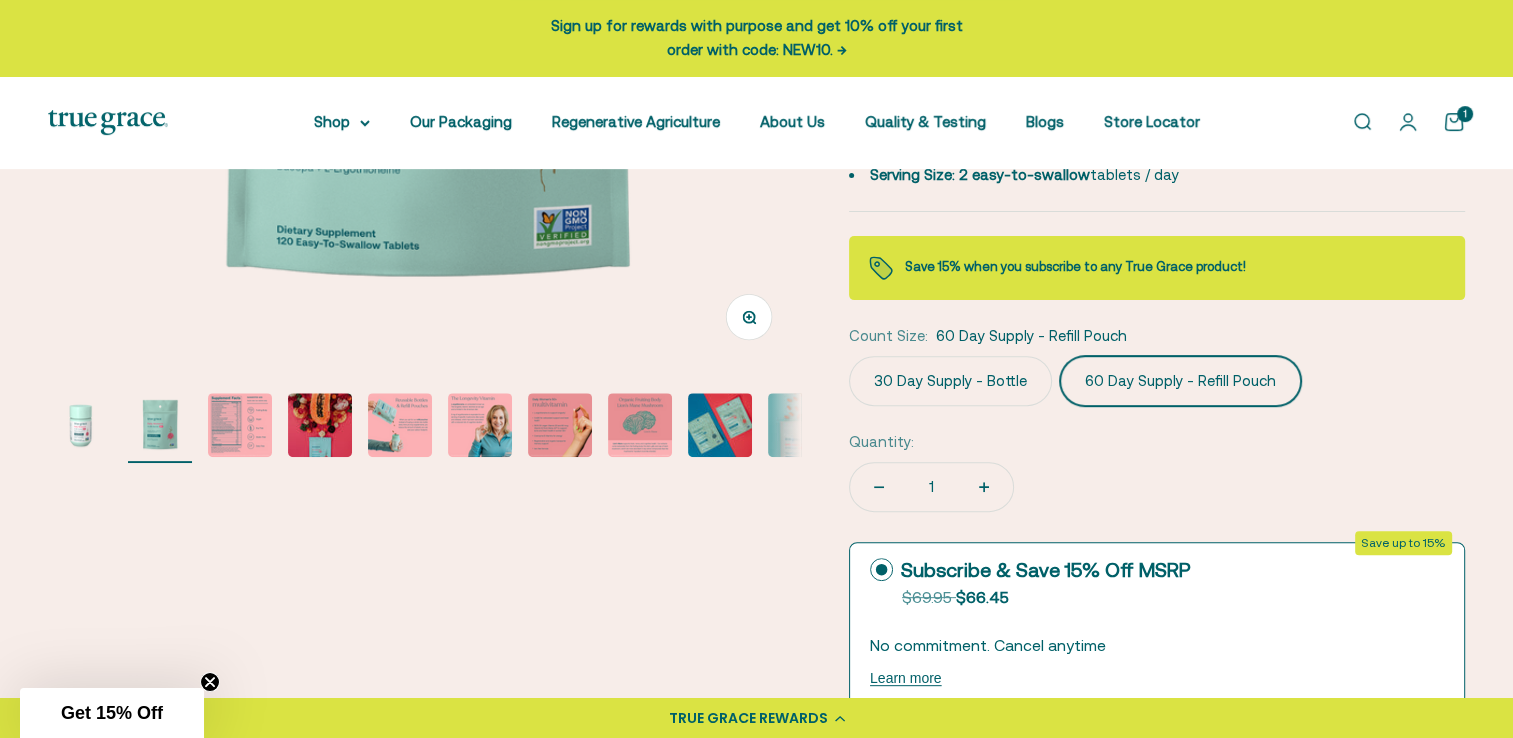 click on "30 Day Supply - Bottle" 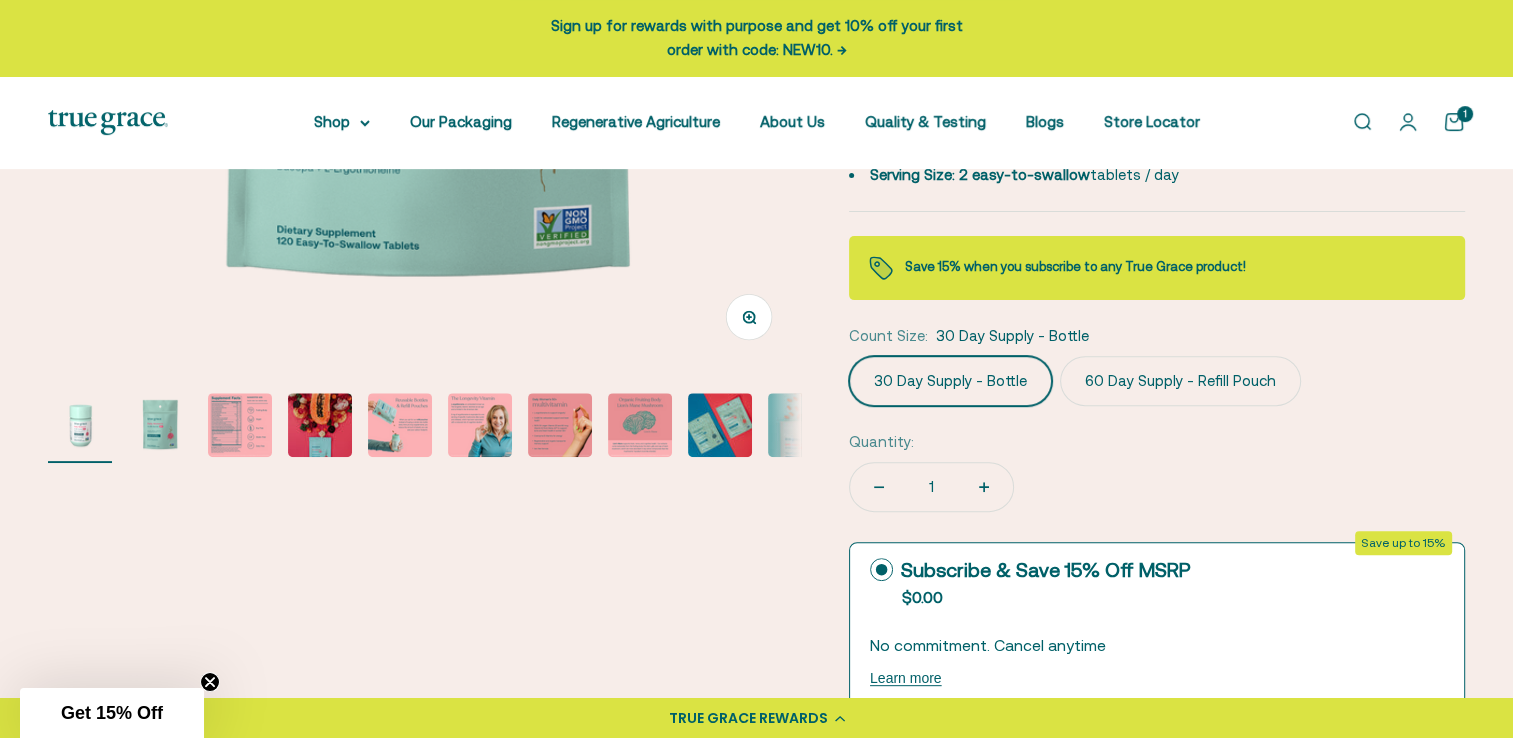 scroll, scrollTop: 0, scrollLeft: 0, axis: both 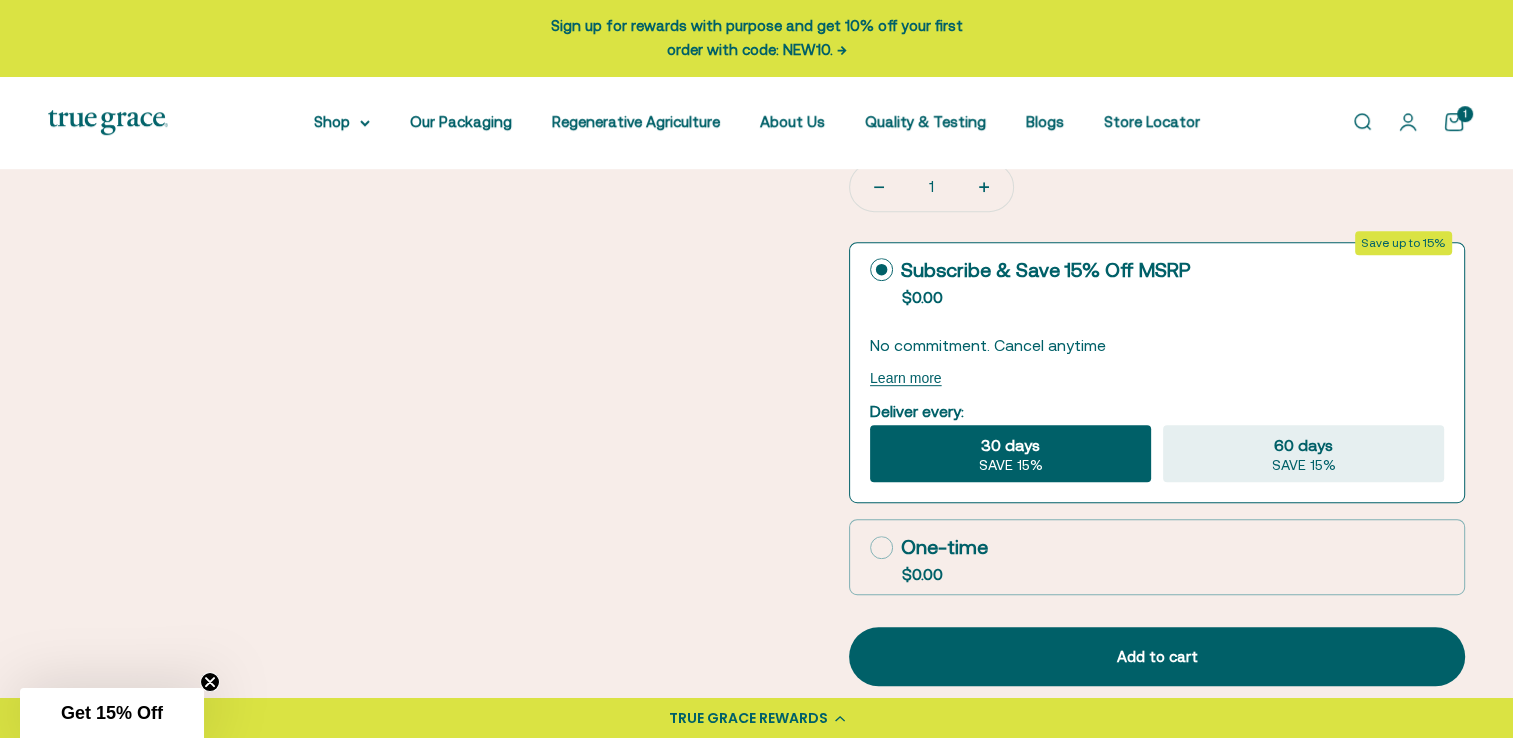 click 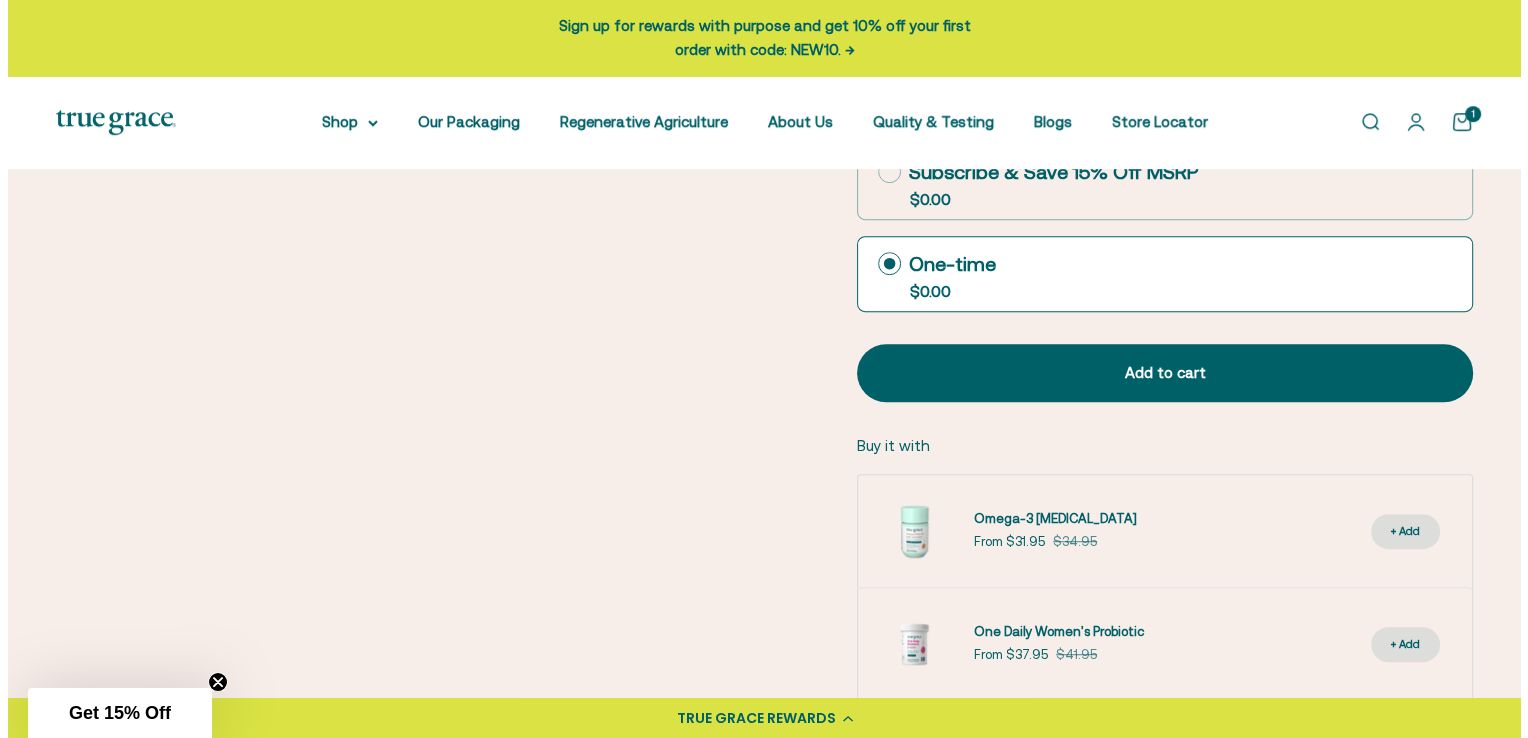 scroll, scrollTop: 900, scrollLeft: 0, axis: vertical 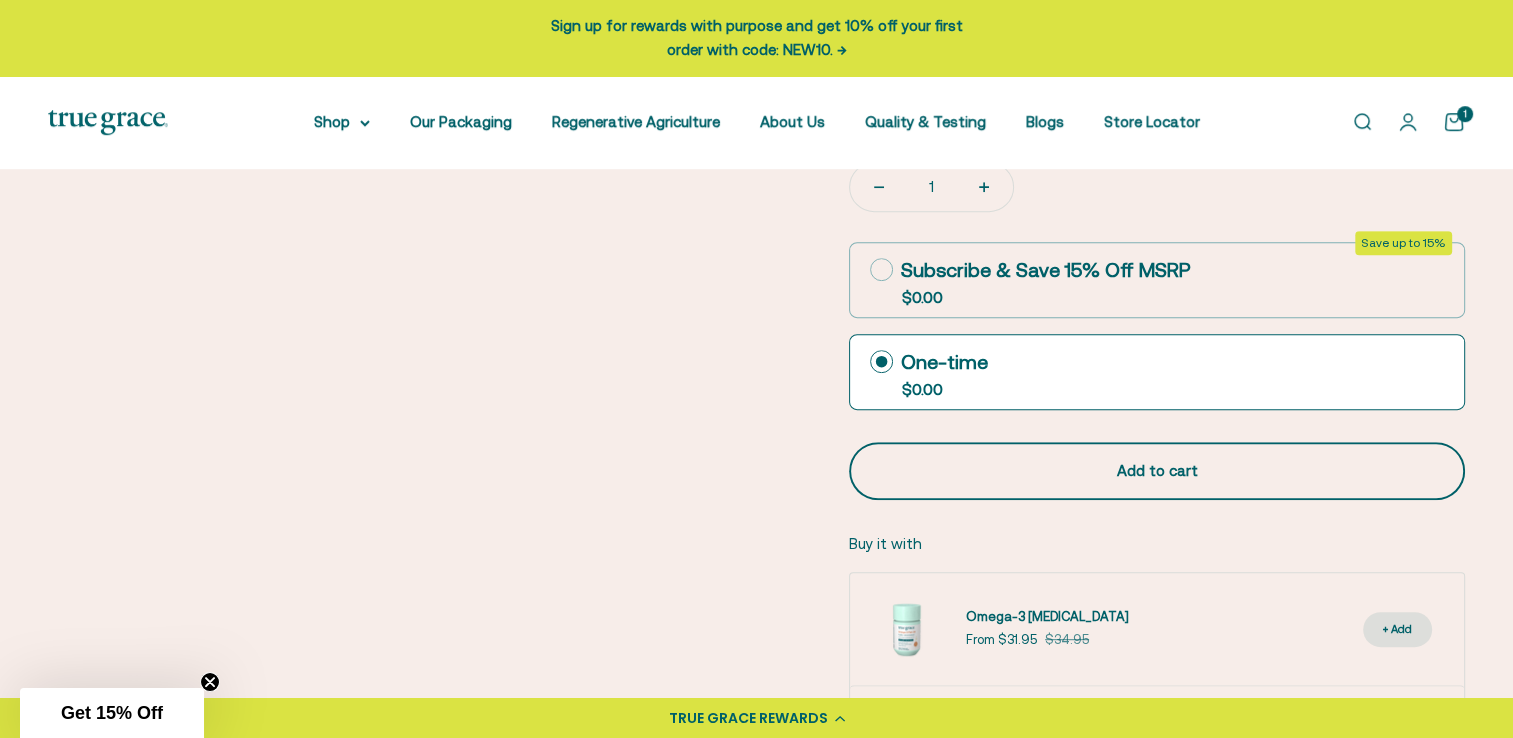 click on "Add to cart" at bounding box center (1157, 471) 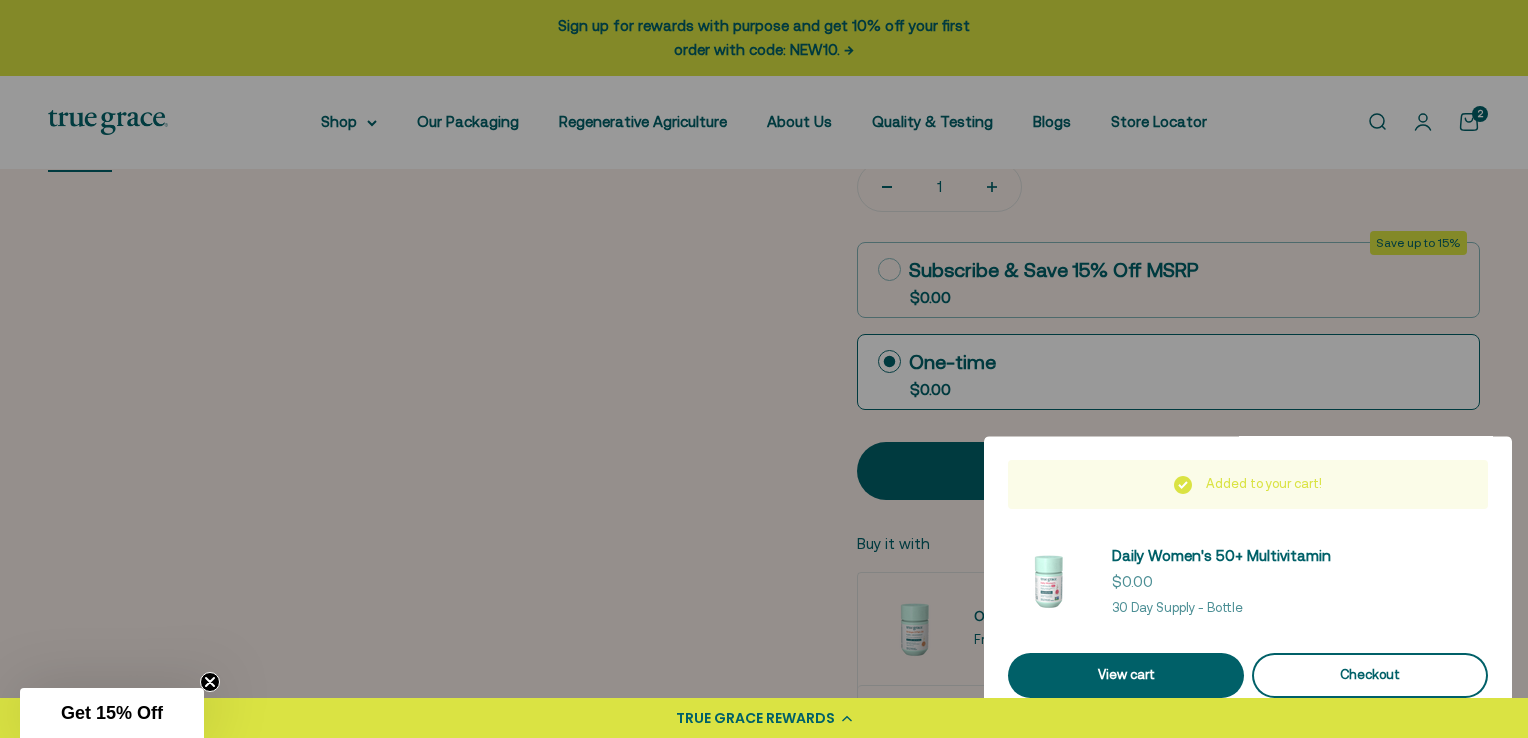 click on "Checkout" at bounding box center [1370, 675] 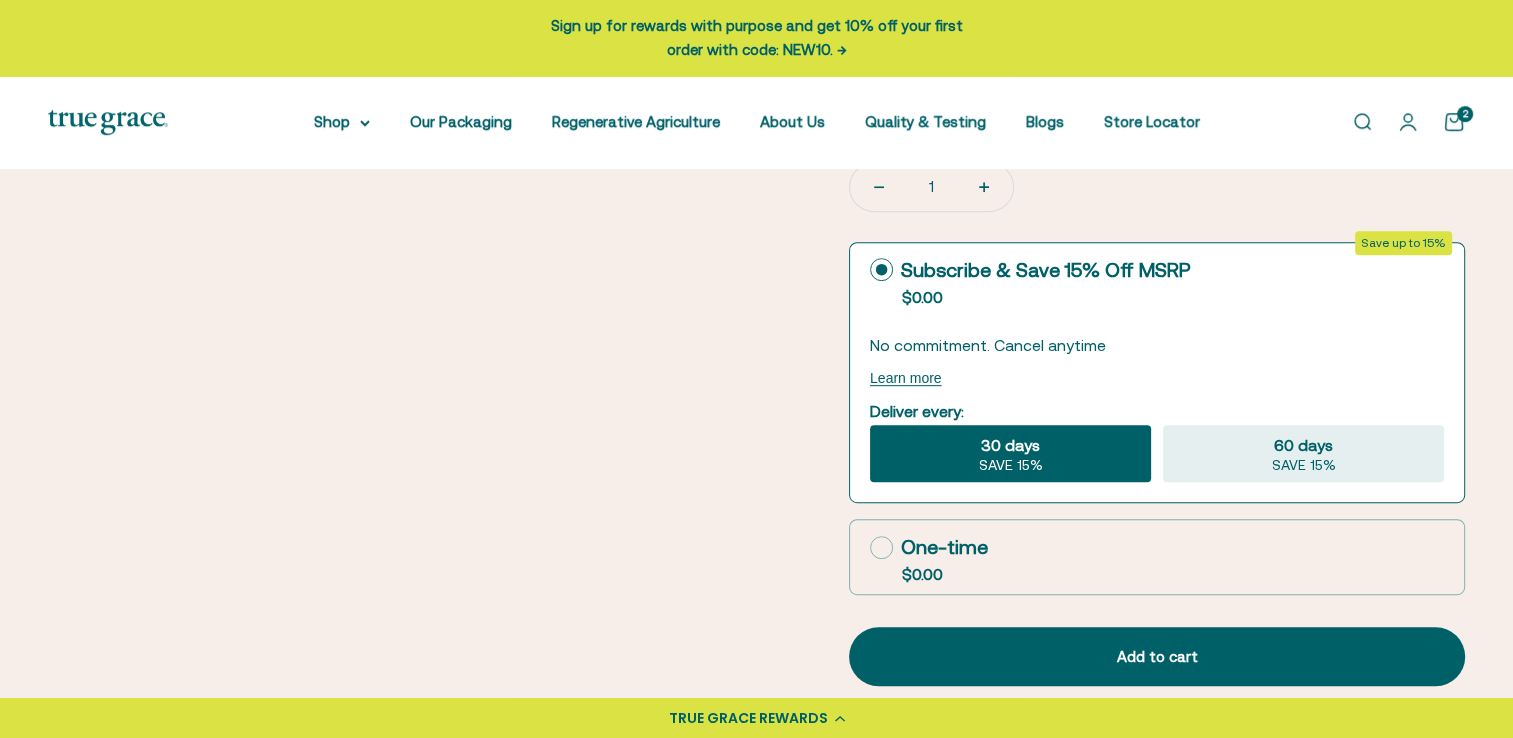 scroll, scrollTop: 900, scrollLeft: 0, axis: vertical 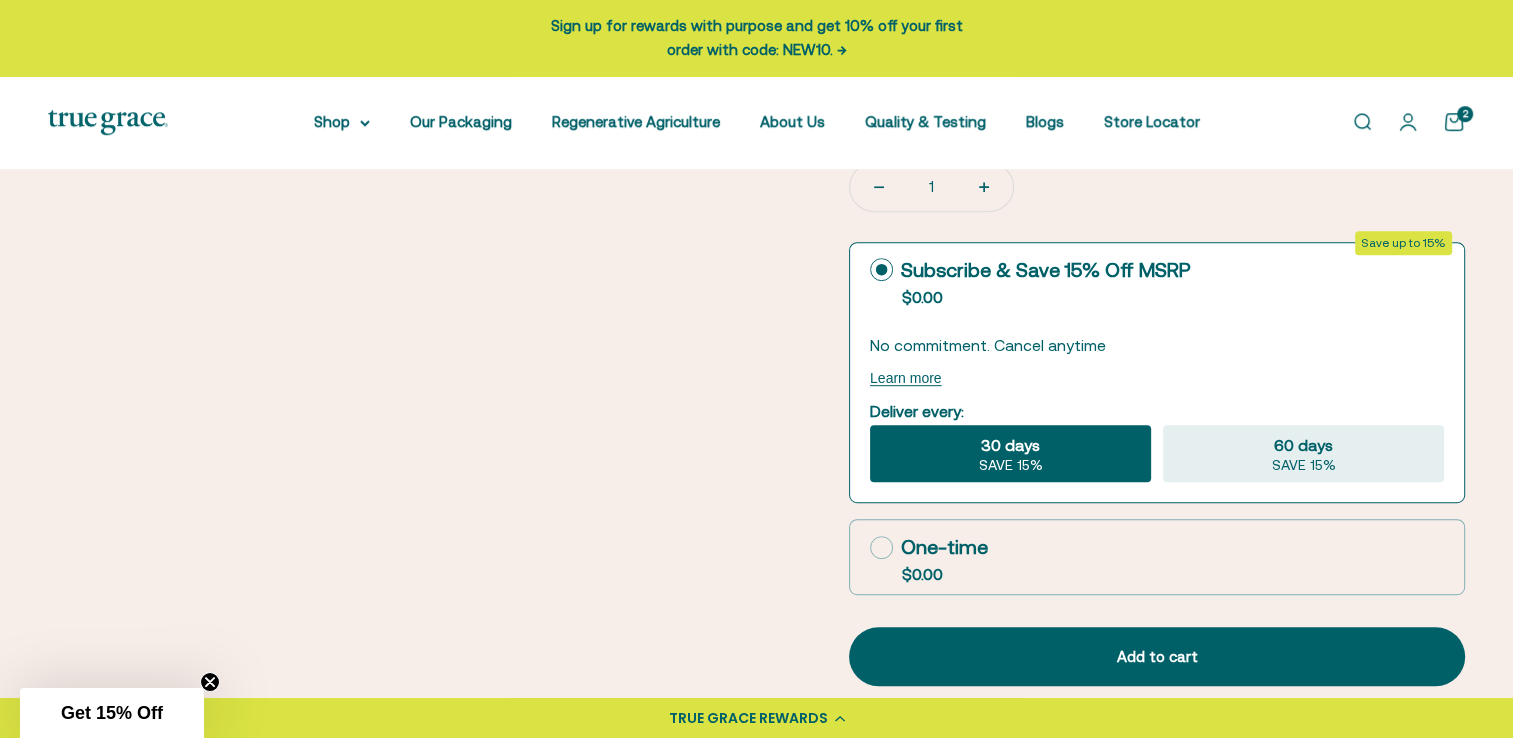 click on "2" at bounding box center [1465, 114] 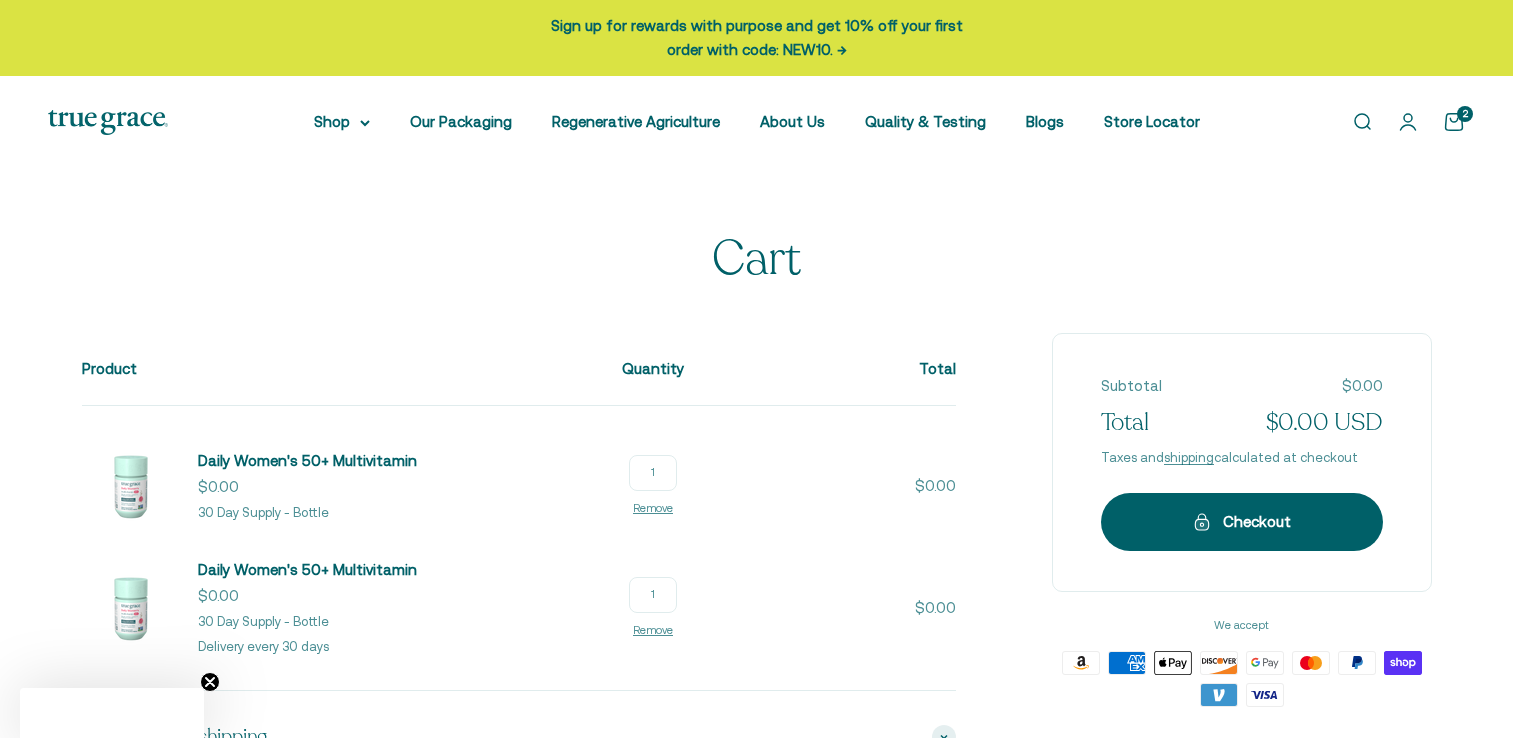 scroll, scrollTop: 0, scrollLeft: 0, axis: both 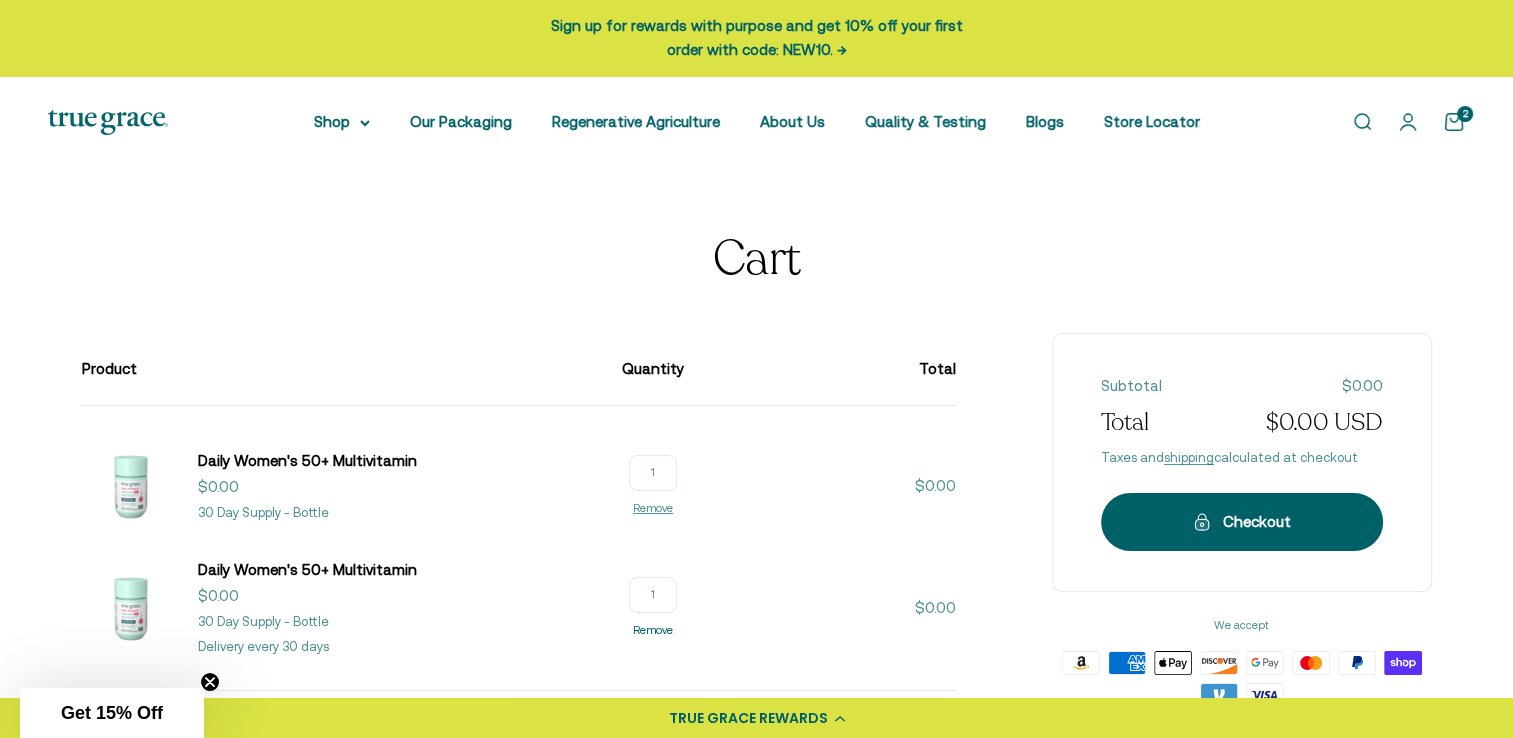 click on "Remove" at bounding box center [653, 630] 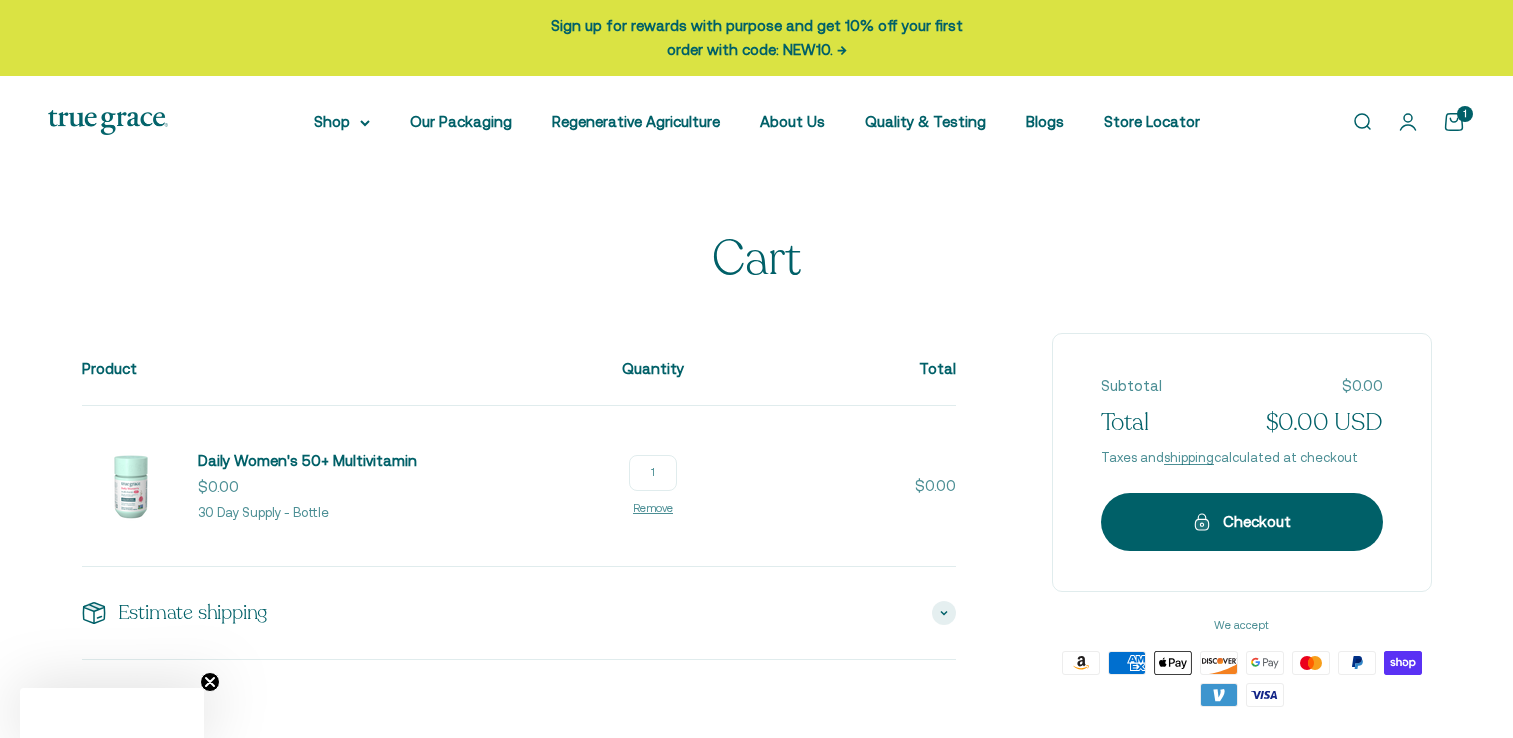scroll, scrollTop: 0, scrollLeft: 0, axis: both 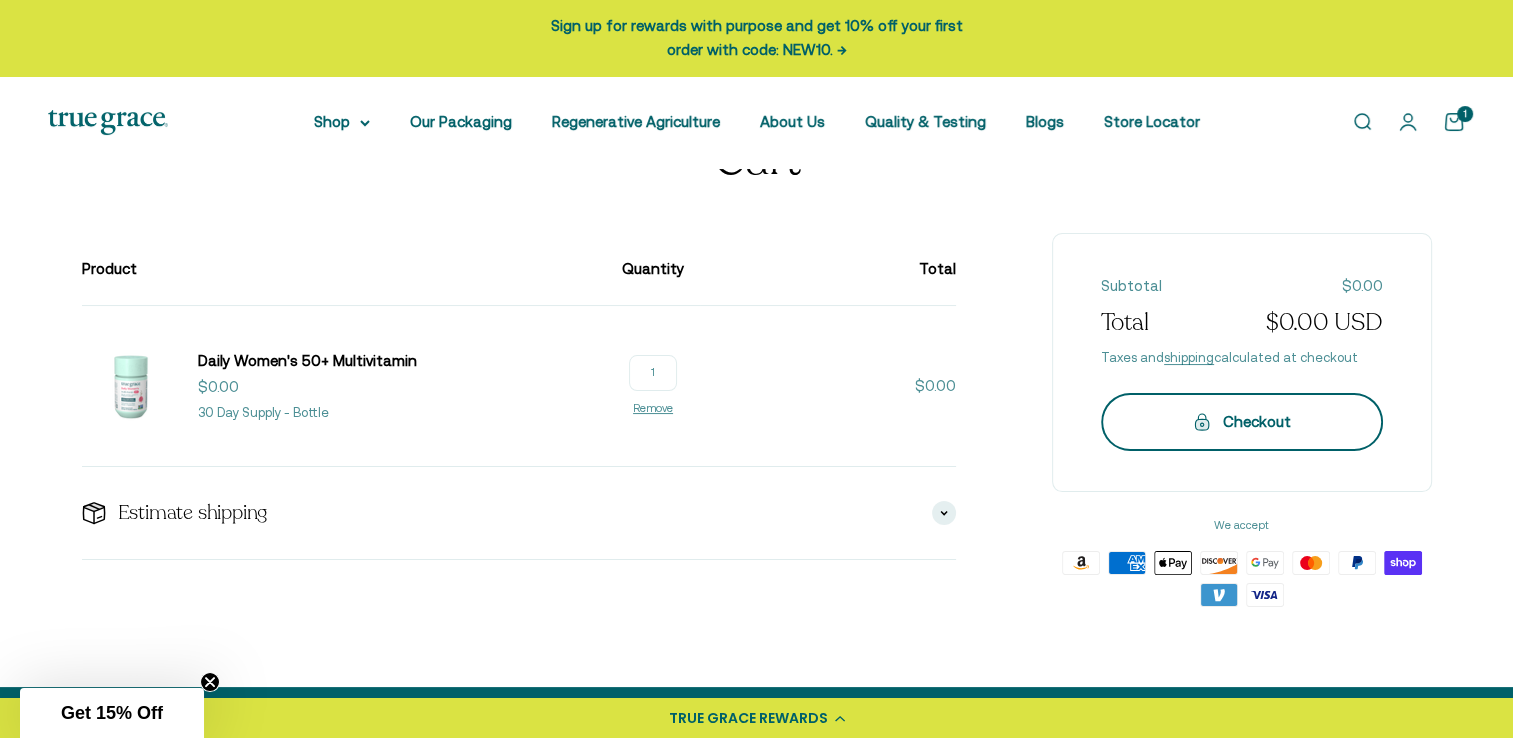 click on "Checkout" at bounding box center [1242, 422] 